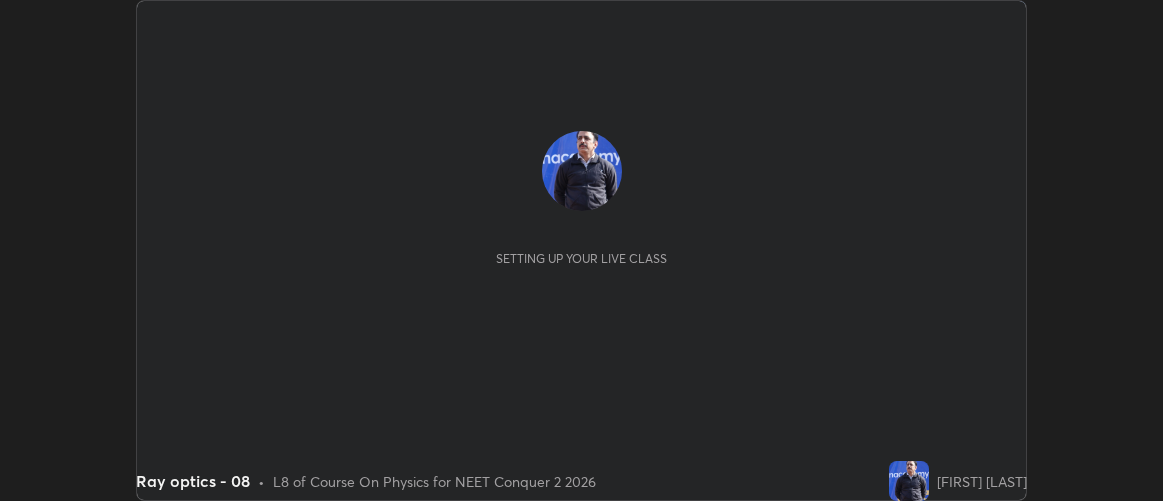 scroll, scrollTop: 0, scrollLeft: 0, axis: both 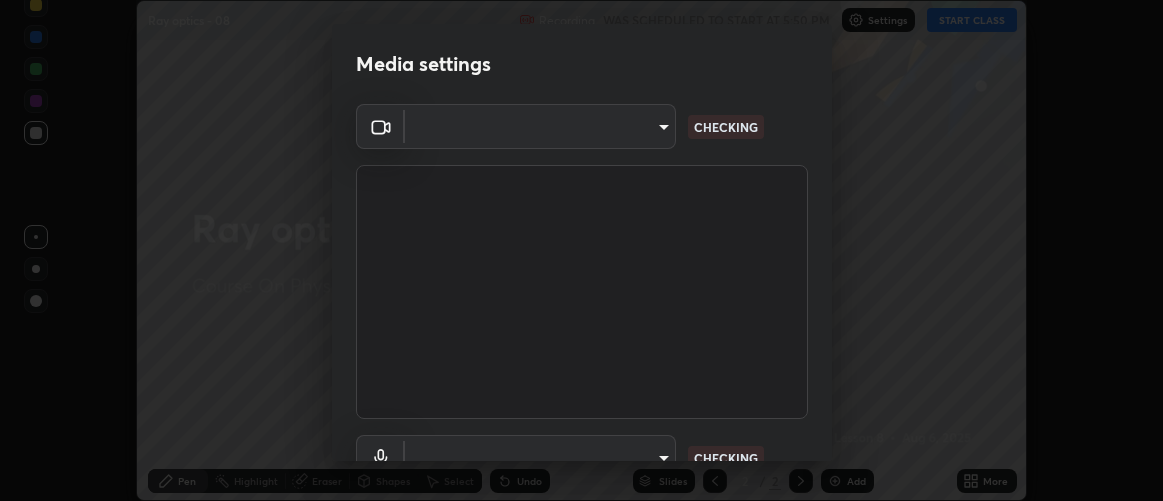 type on "d9b519daceb8a772394af6ea8e45353be5bbf62d8cb1cf3345c472de64055974" 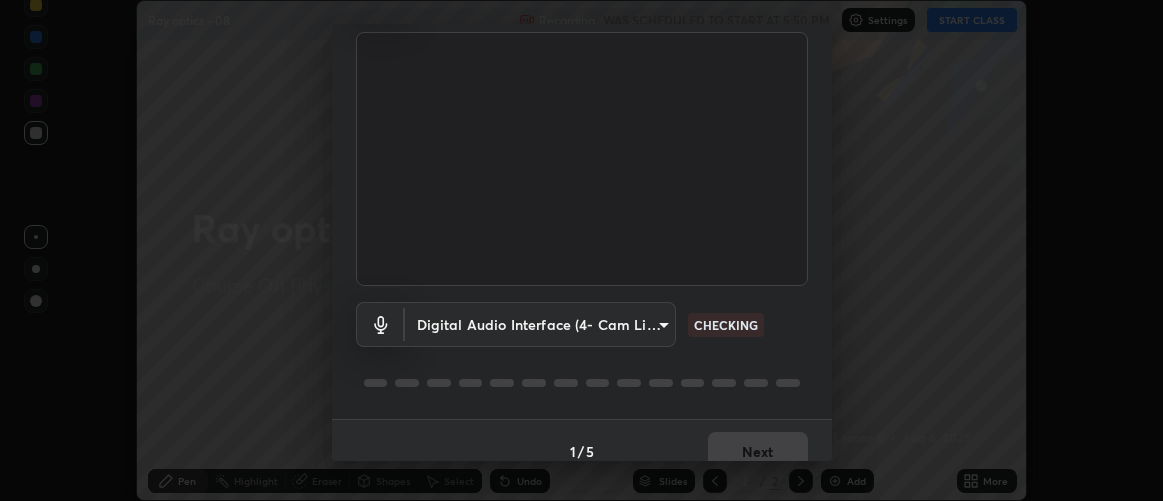scroll, scrollTop: 154, scrollLeft: 0, axis: vertical 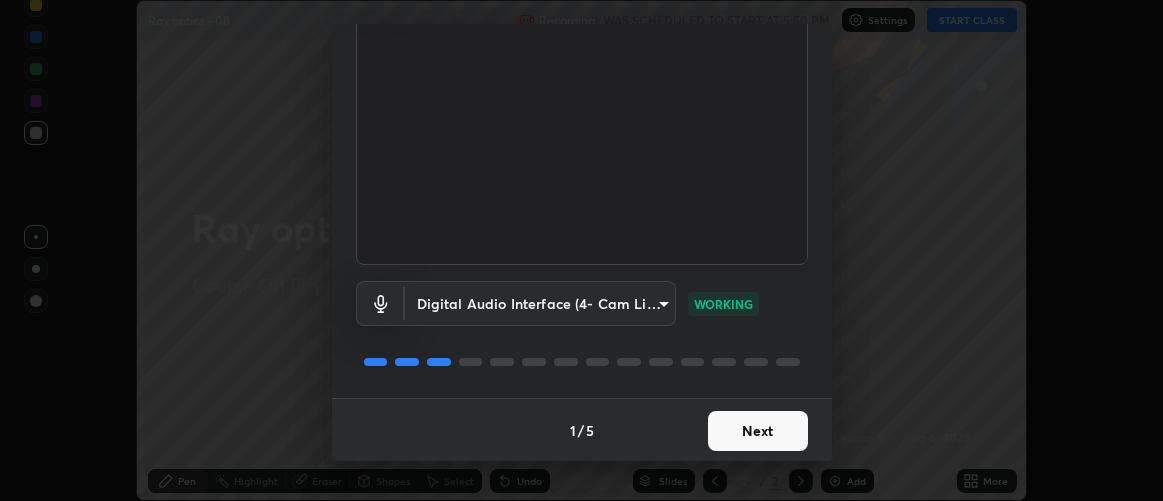click on "Next" at bounding box center [758, 431] 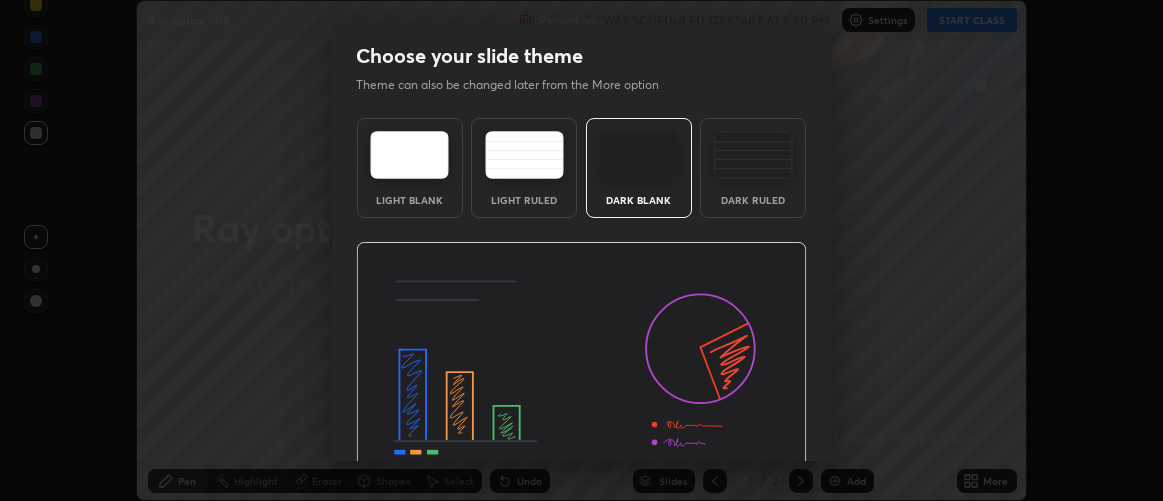 click at bounding box center [581, 369] 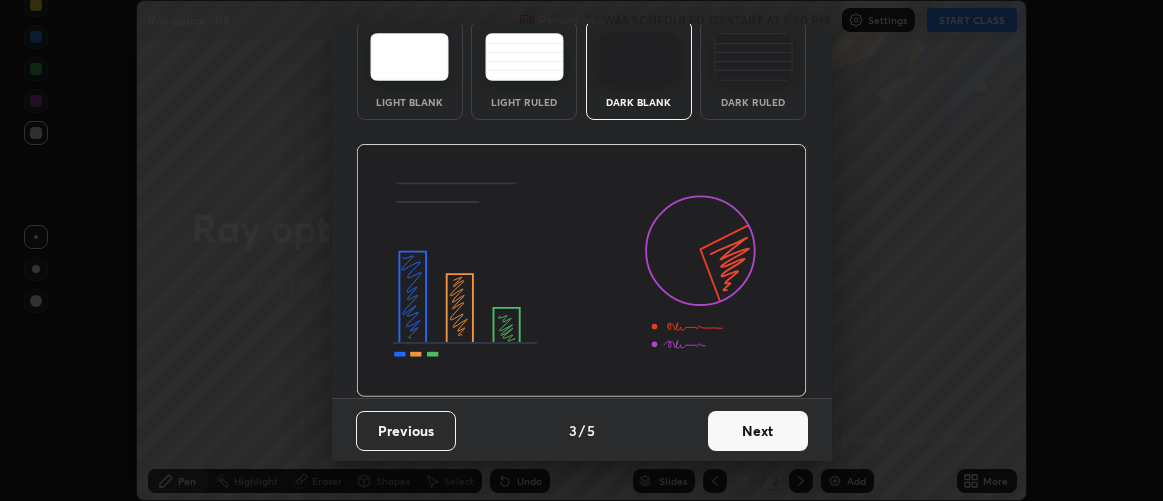 click on "Next" at bounding box center (758, 431) 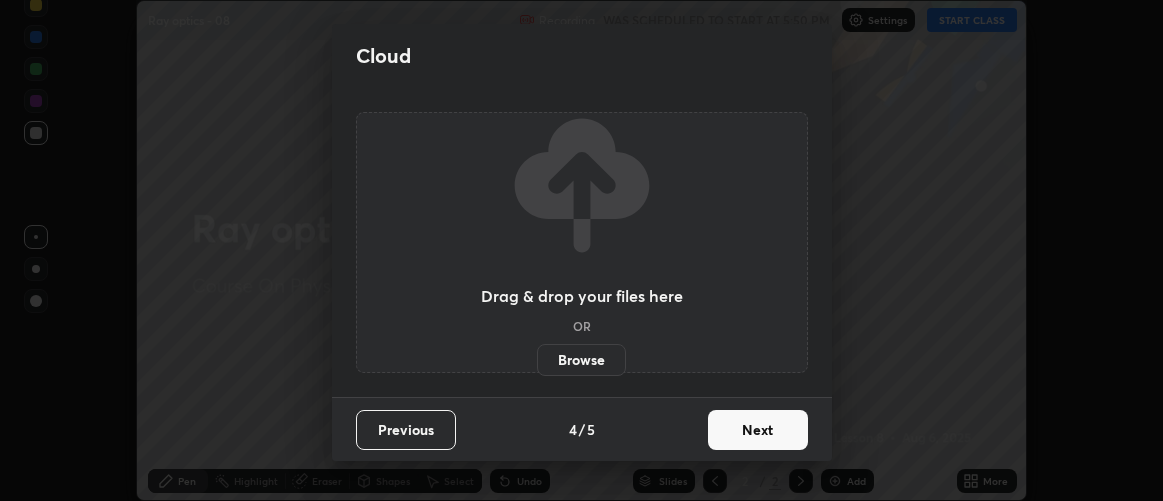 click on "Next" at bounding box center [758, 430] 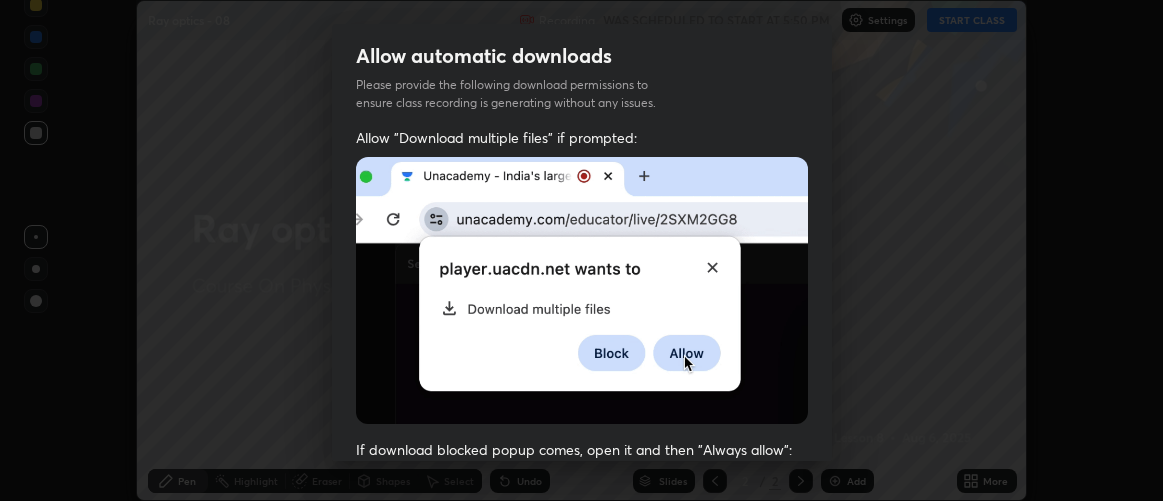 click on "Allow "Download multiple files" if prompted: If download blocked popup comes, open it and then "Always allow": I agree that if I don't provide required permissions, class recording will not be generated" at bounding box center [582, 549] 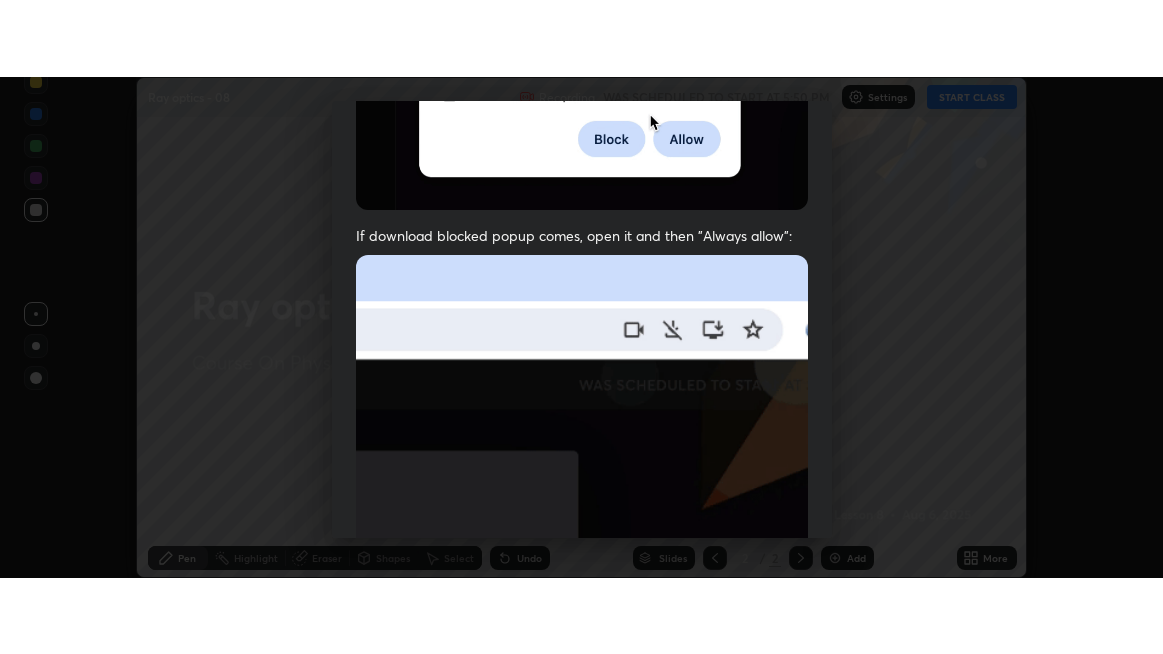 scroll, scrollTop: 563, scrollLeft: 0, axis: vertical 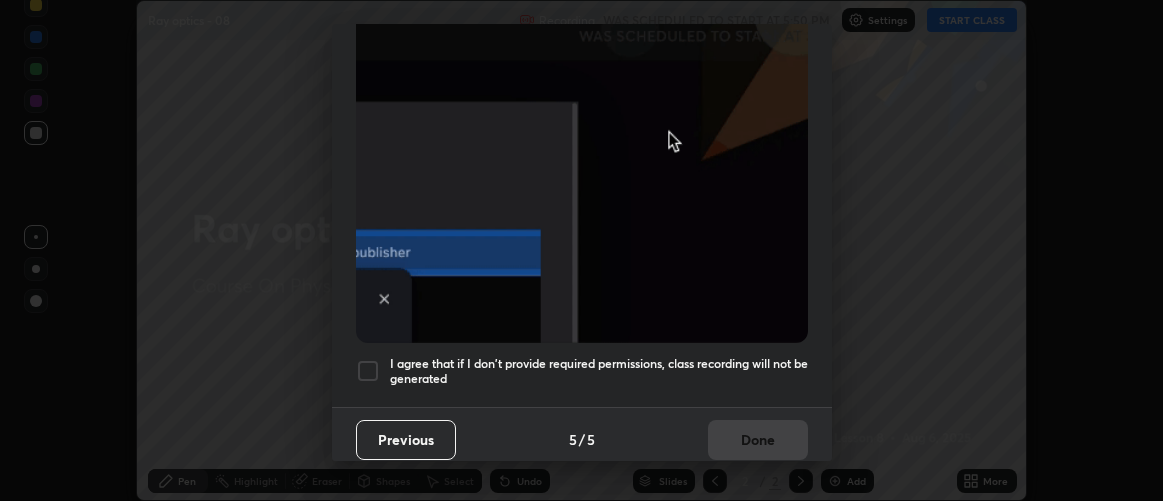 click on "I agree that if I don't provide required permissions, class recording will not be generated" at bounding box center (599, 371) 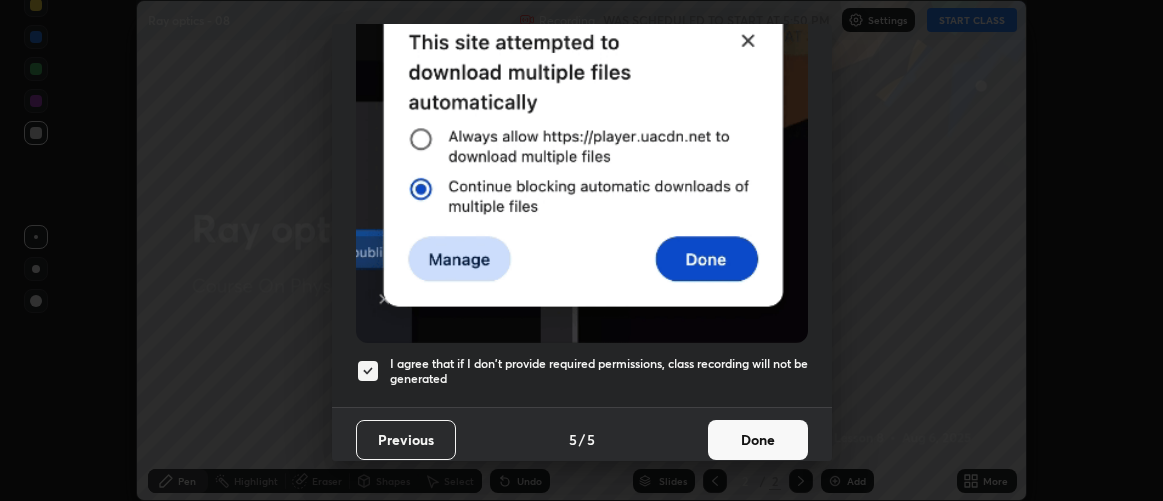 click on "Done" at bounding box center [758, 440] 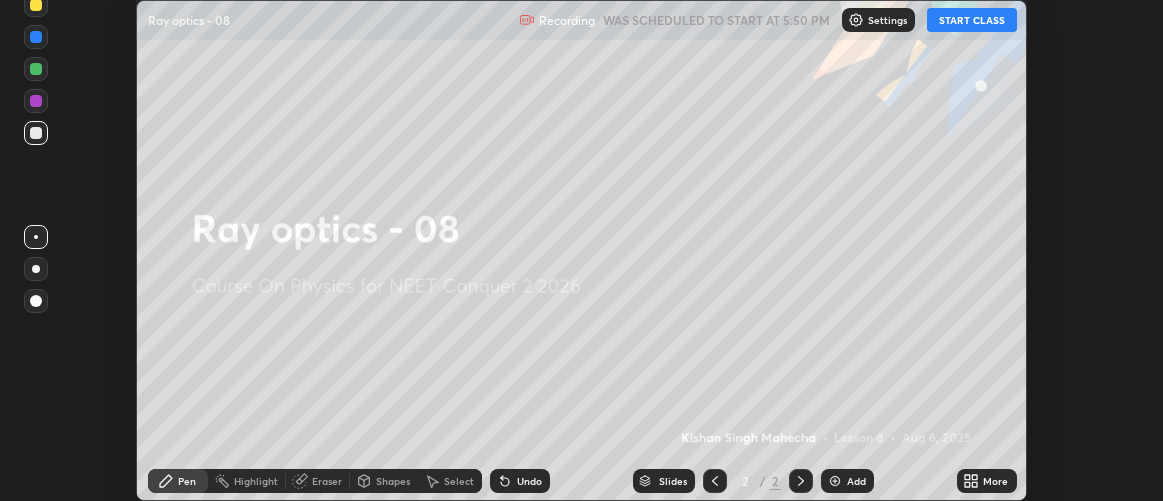 click 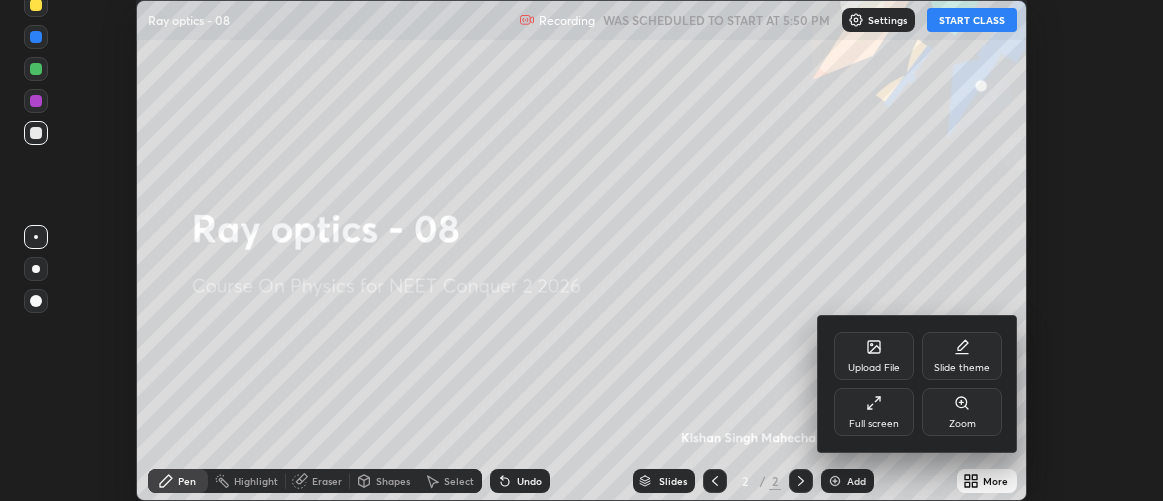 click on "Full screen" at bounding box center (874, 424) 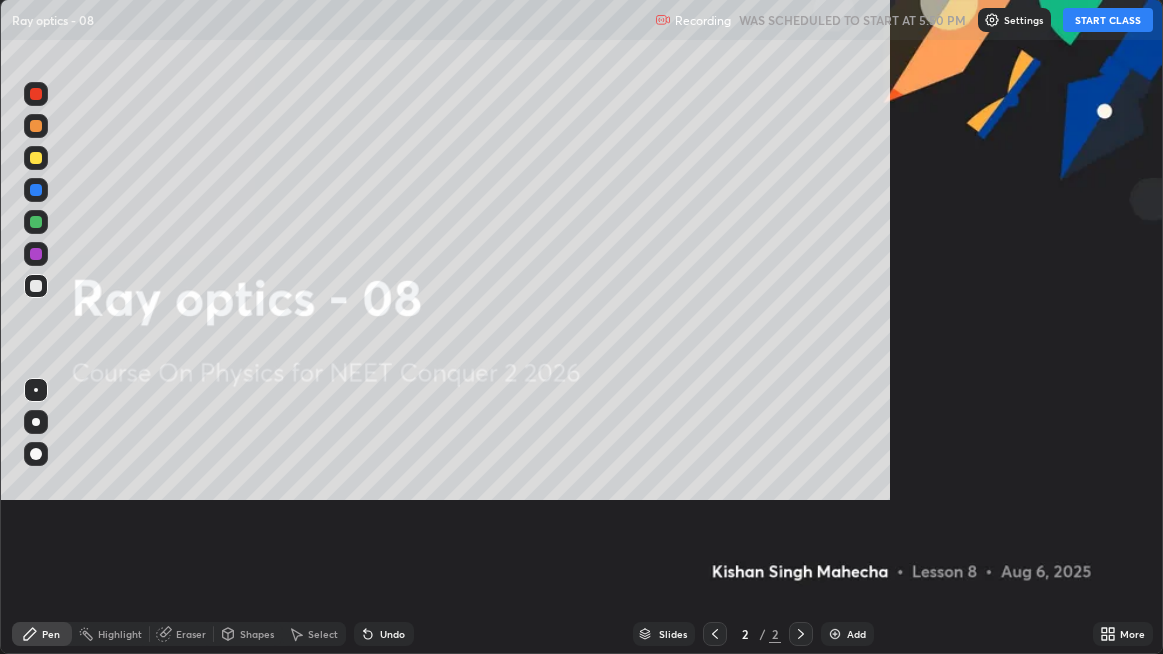 scroll, scrollTop: 99345, scrollLeft: 98836, axis: both 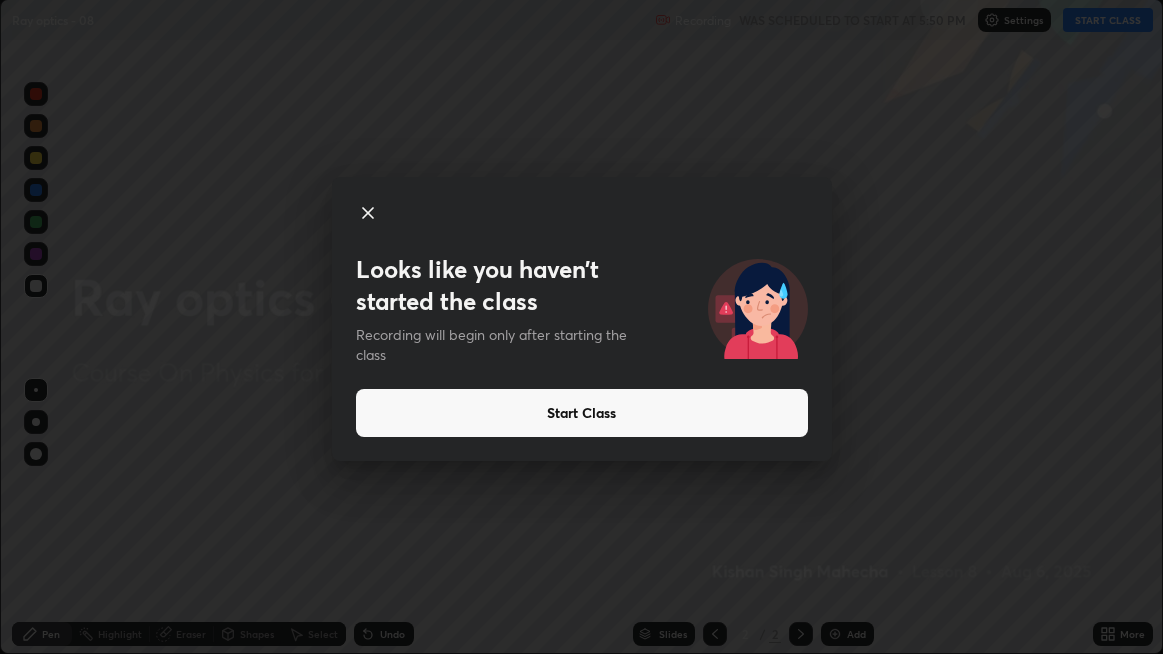 click on "Start Class" at bounding box center (582, 413) 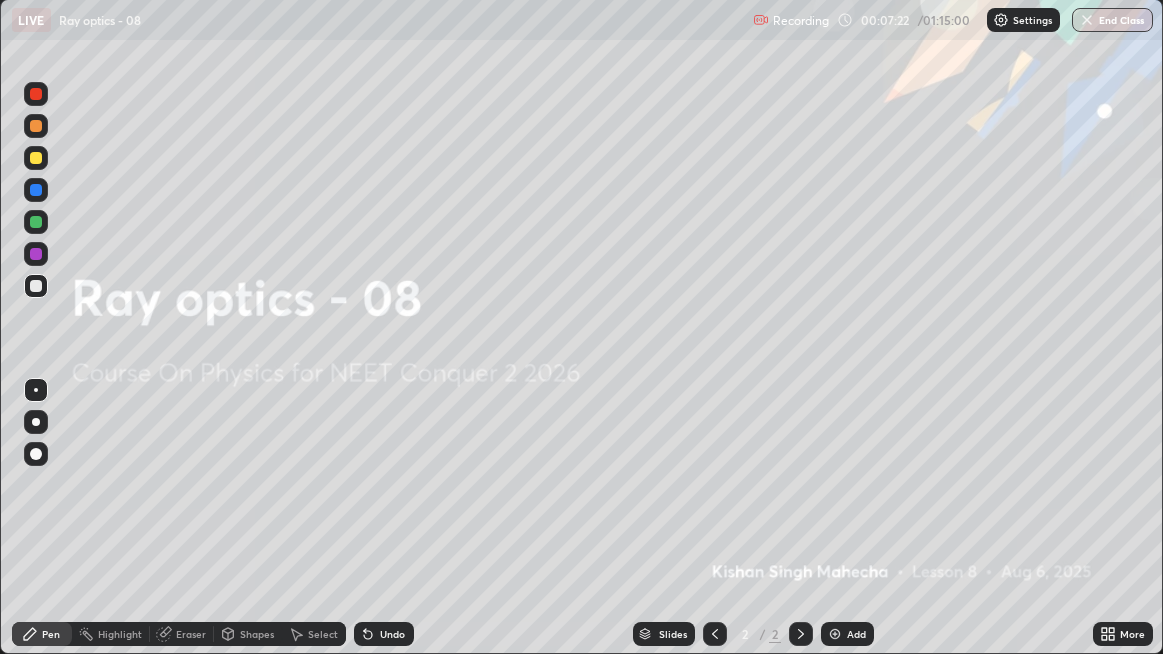 click on "Add" at bounding box center (847, 634) 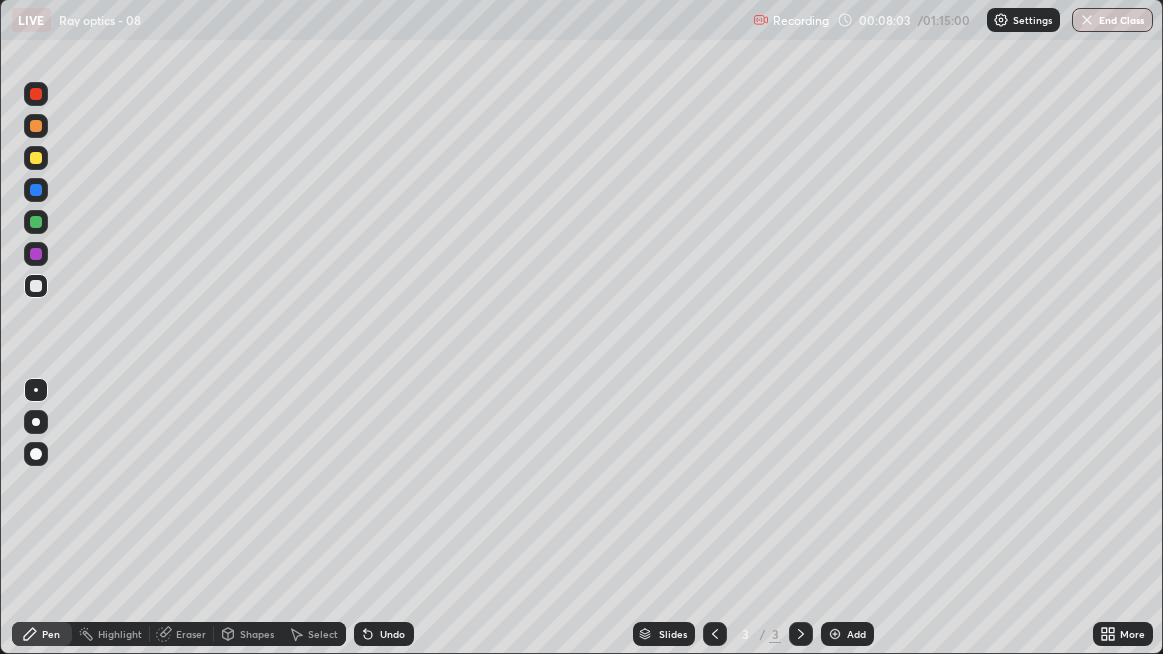 click 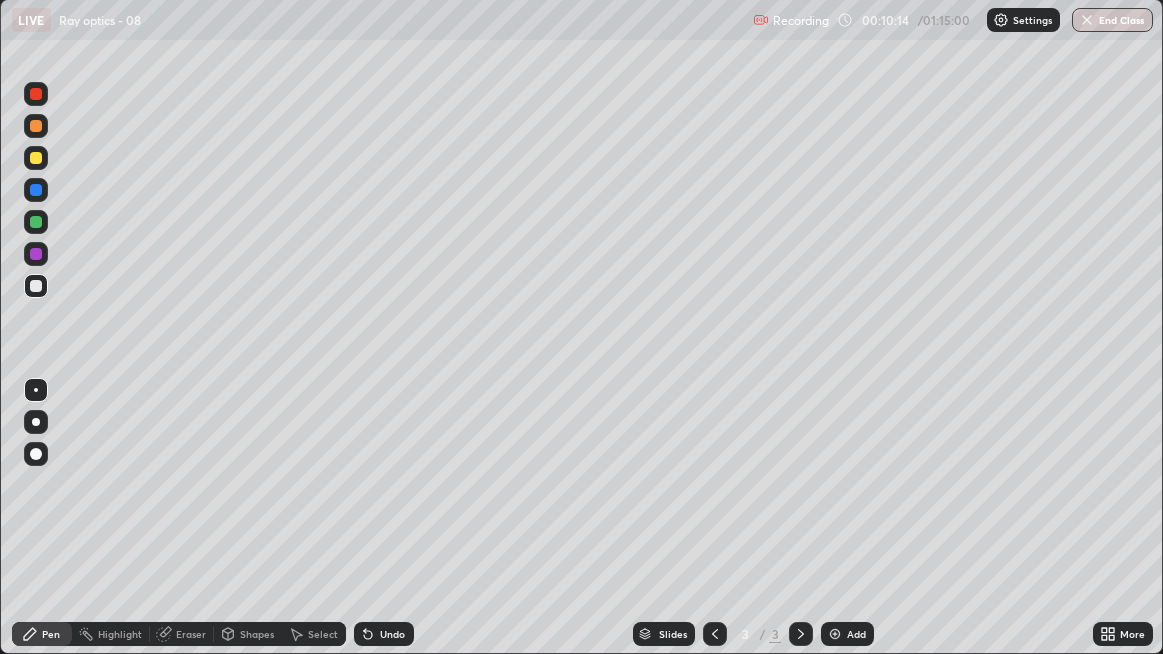click on "Undo" at bounding box center [392, 634] 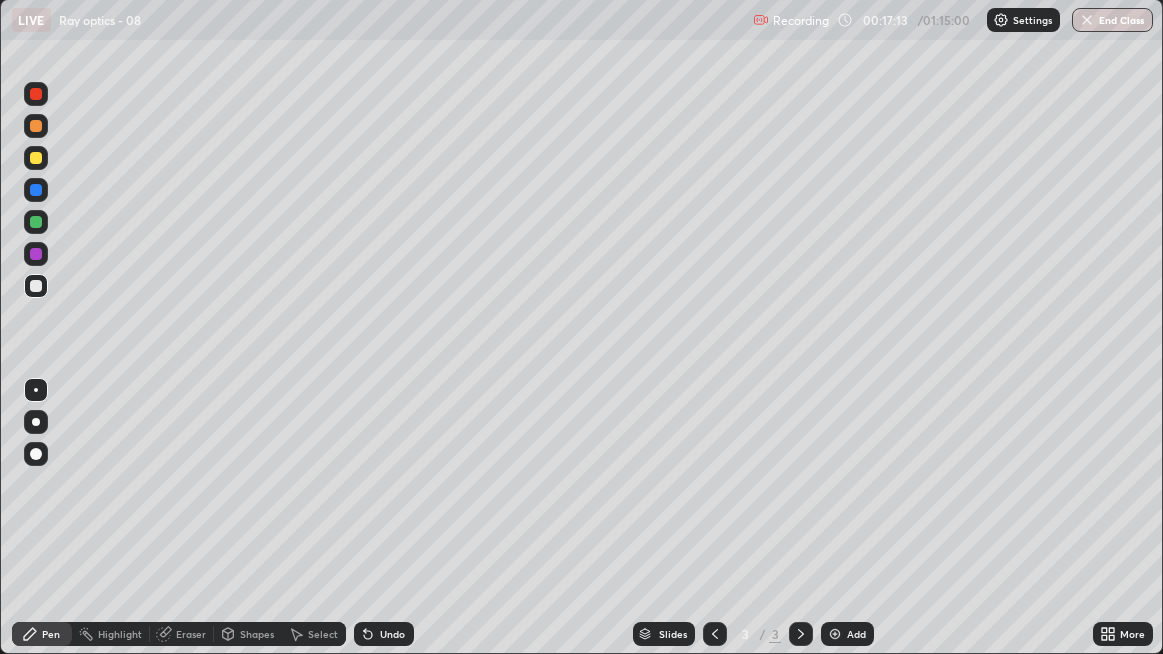 click on "Add" at bounding box center (847, 634) 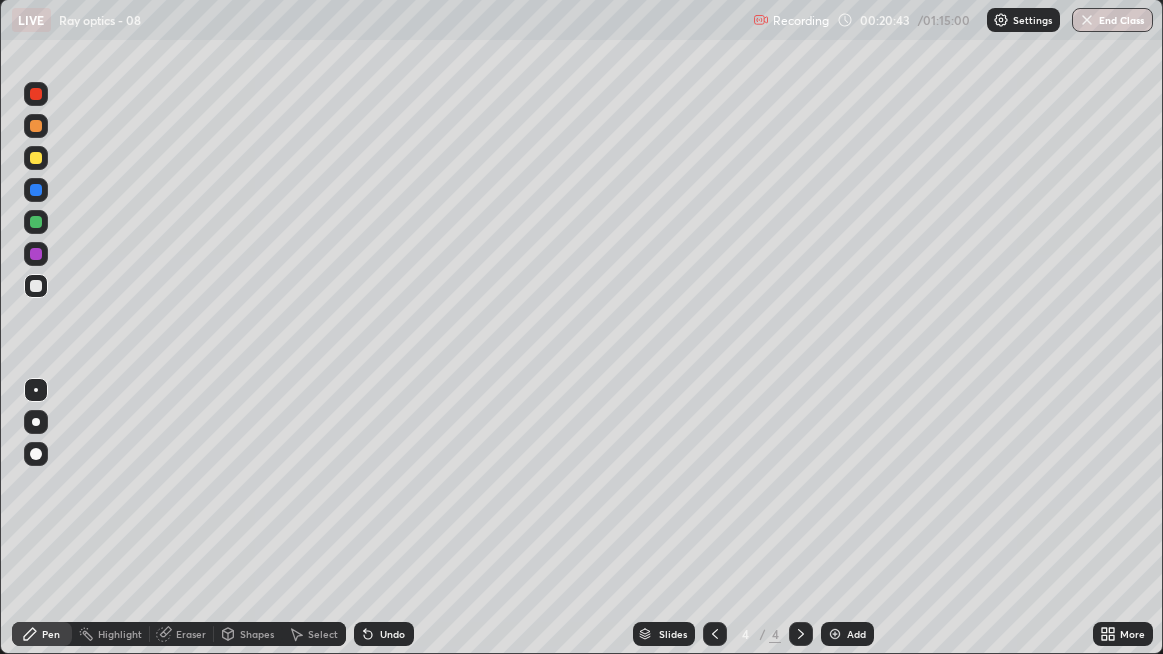 click at bounding box center [835, 634] 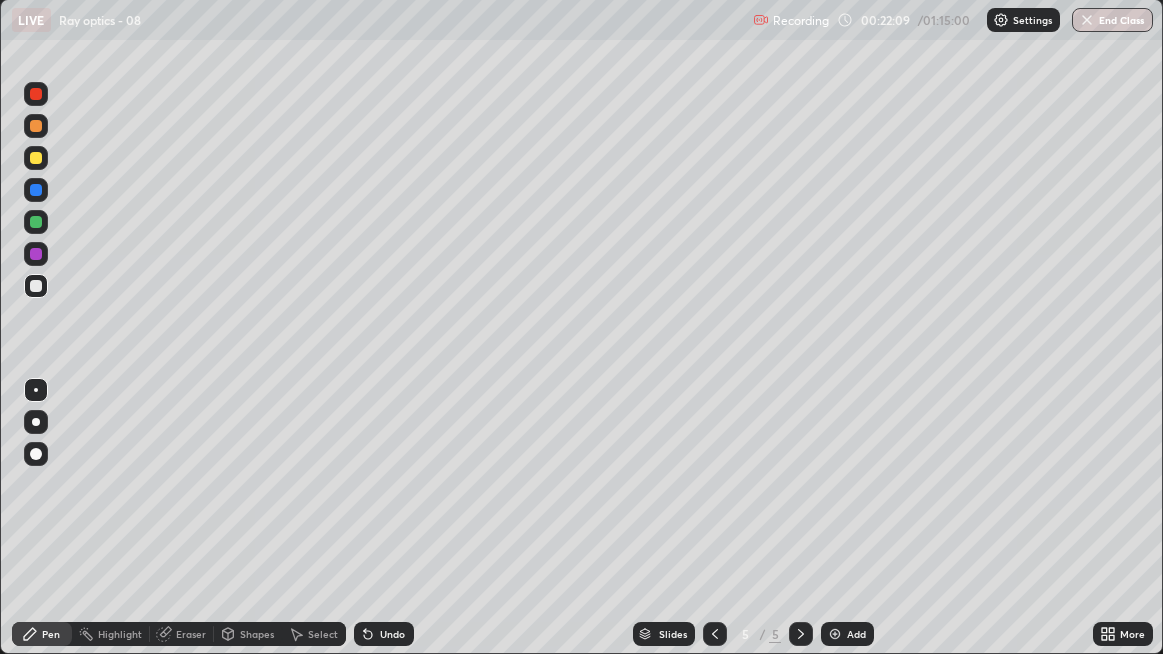 click on "Undo" at bounding box center (384, 634) 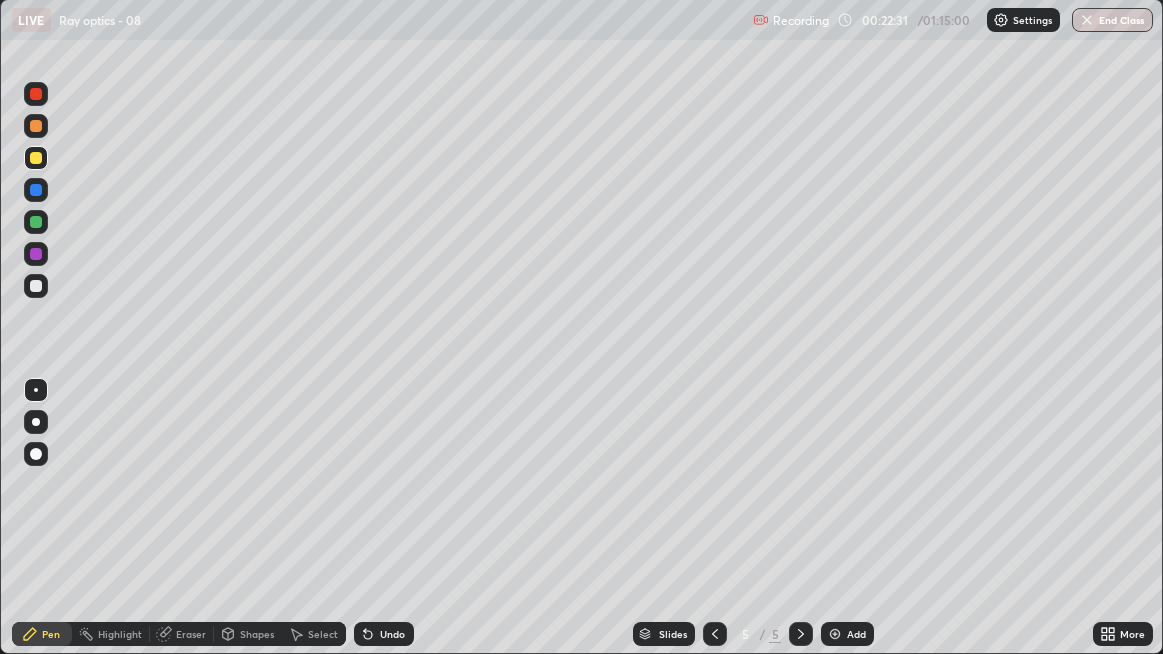 click on "Undo" at bounding box center [392, 634] 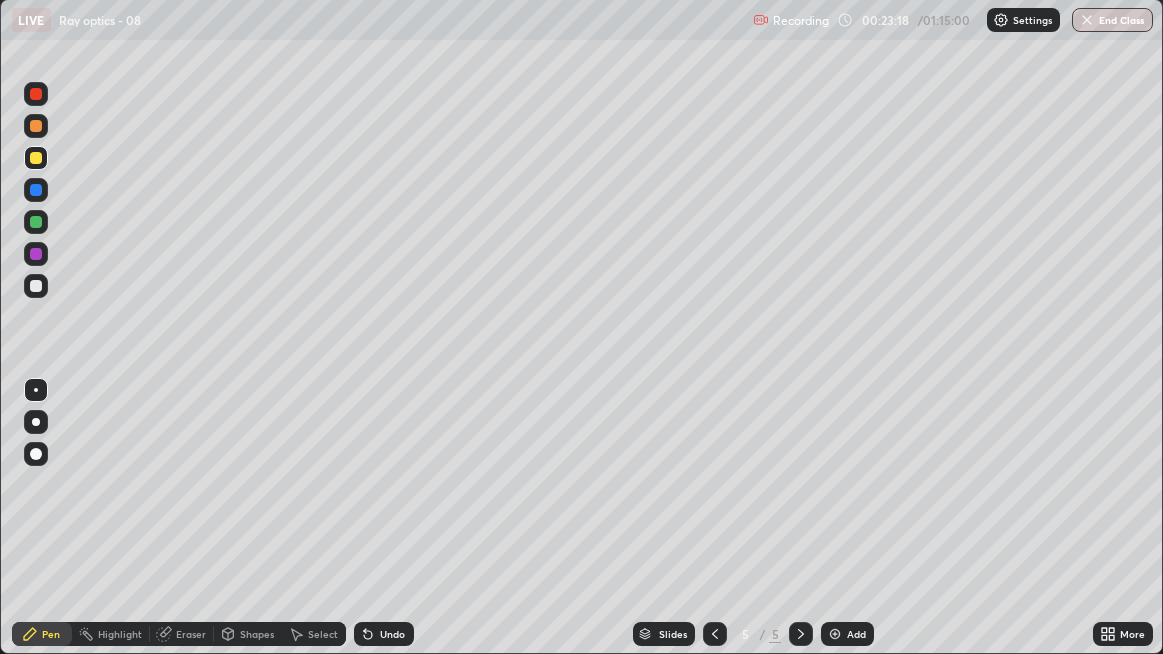 click 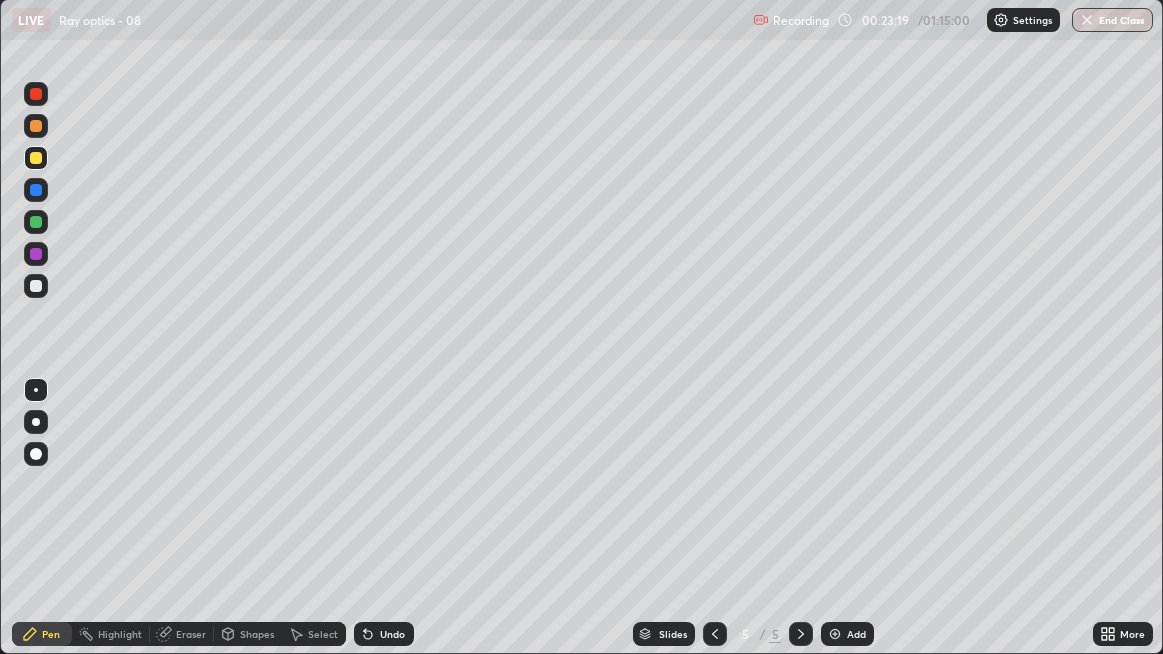 click on "Undo" at bounding box center [384, 634] 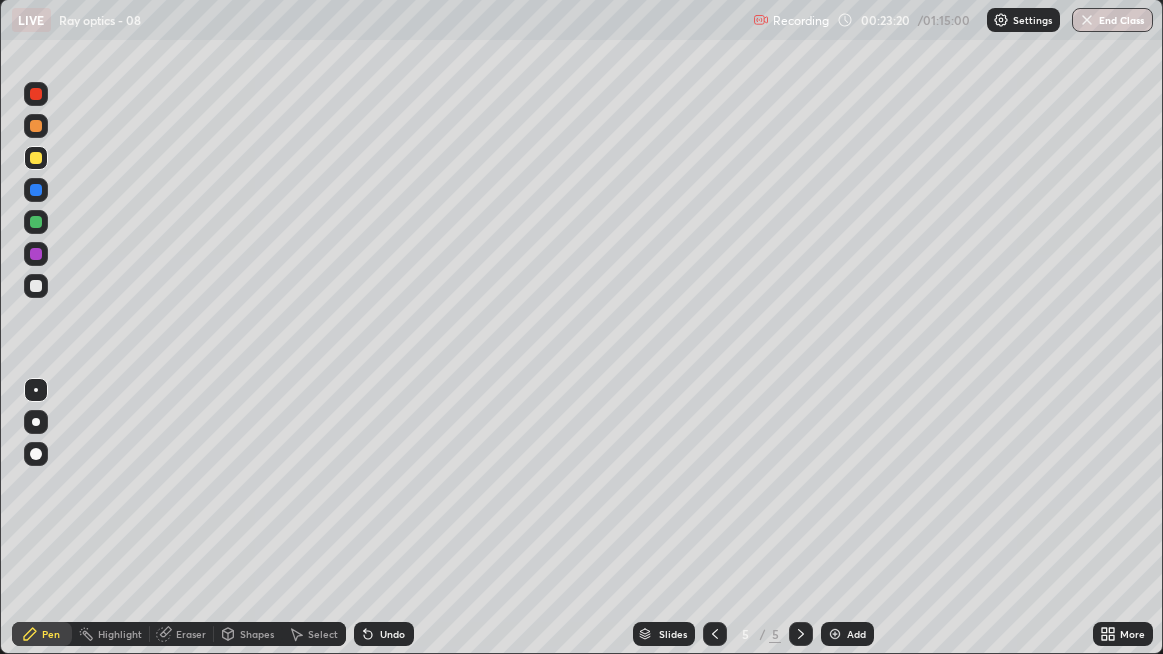 click on "Undo" at bounding box center (384, 634) 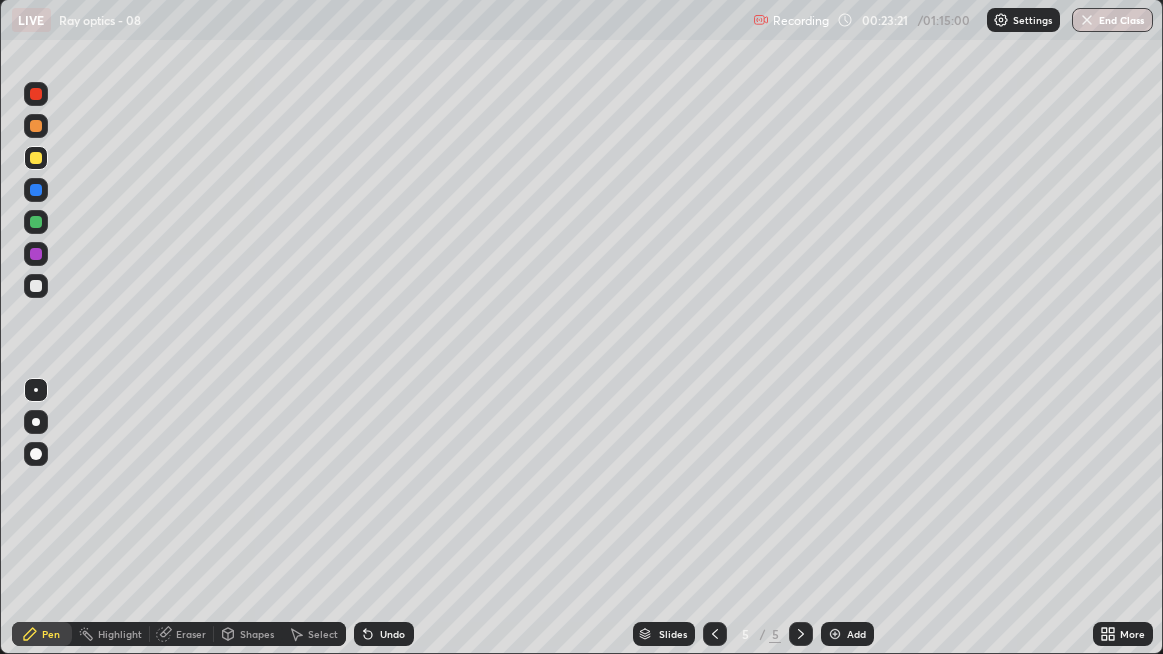 click on "Undo" at bounding box center (384, 634) 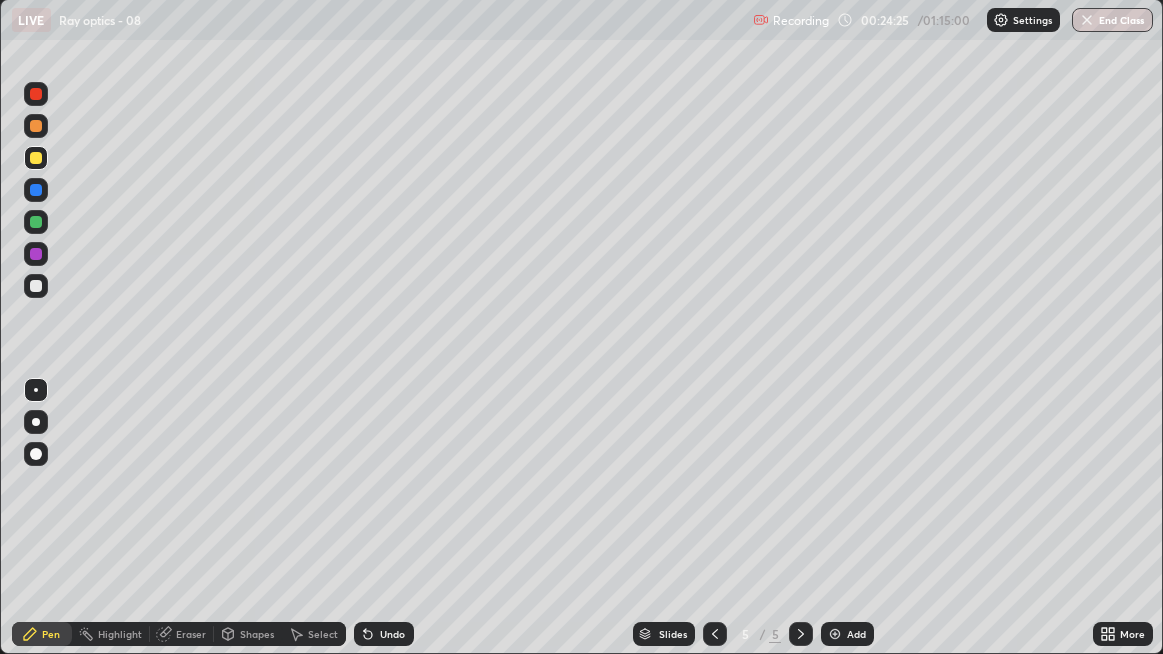 click on "Undo" at bounding box center [384, 634] 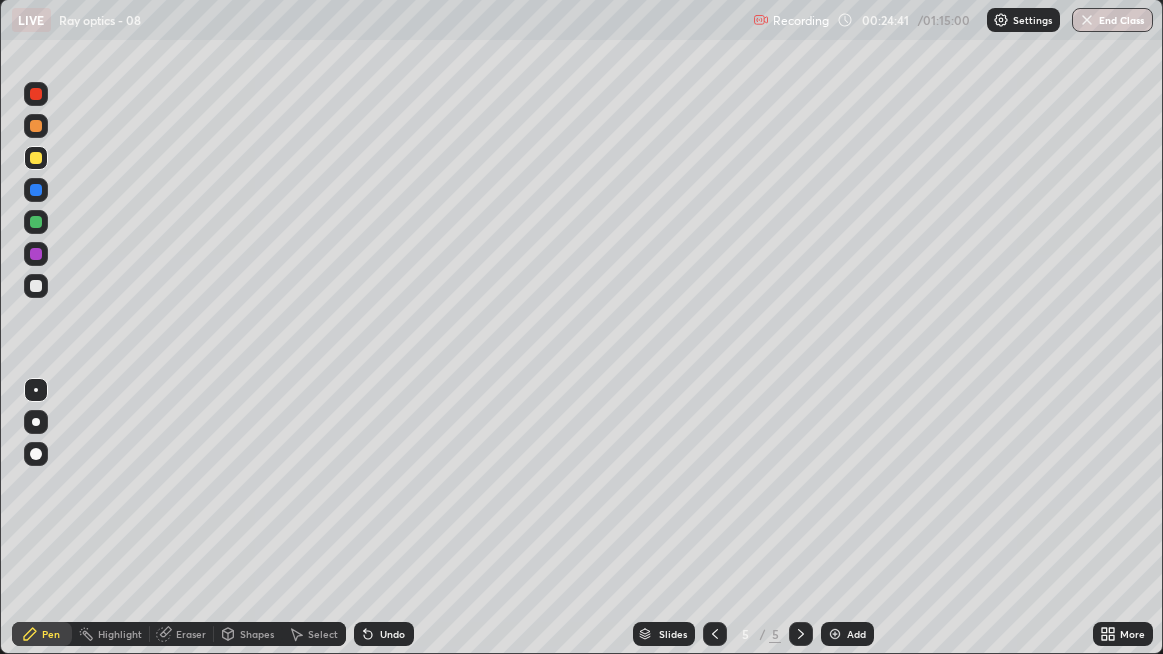 click at bounding box center [36, 222] 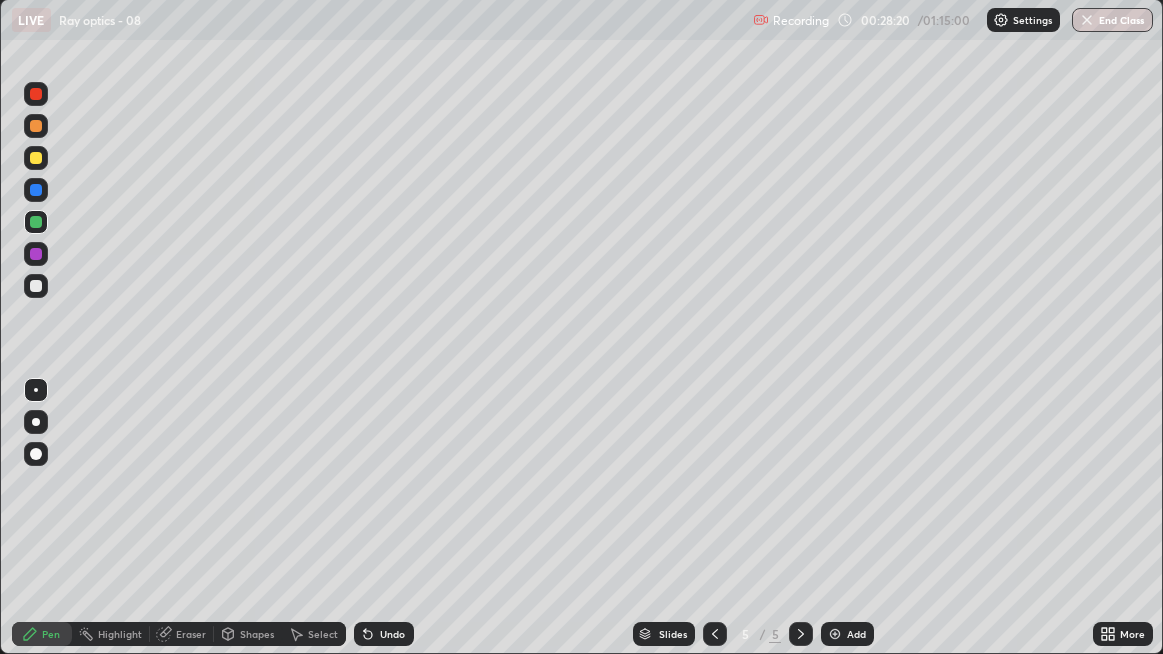 click at bounding box center (835, 634) 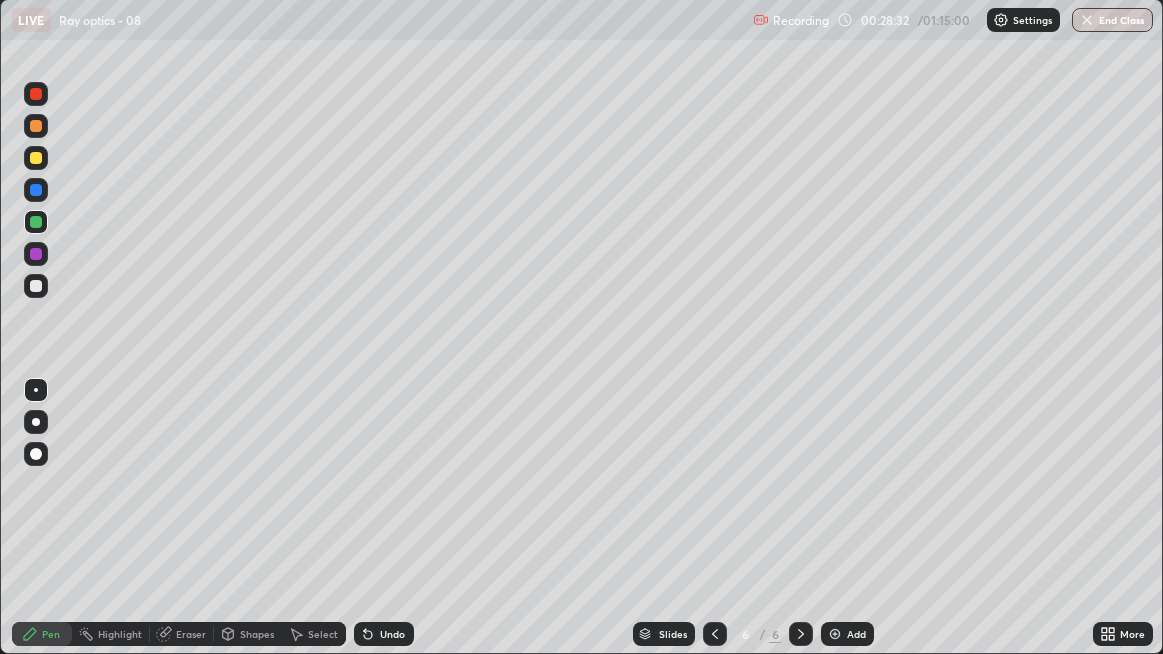 click at bounding box center [36, 286] 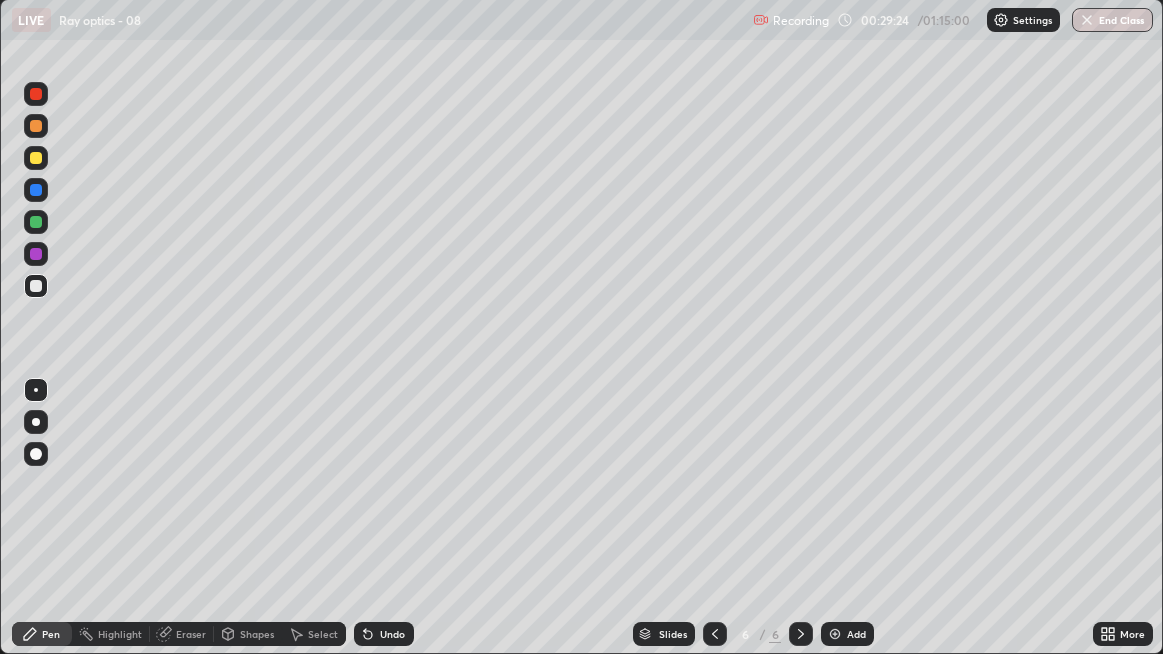 click on "Undo" at bounding box center [384, 634] 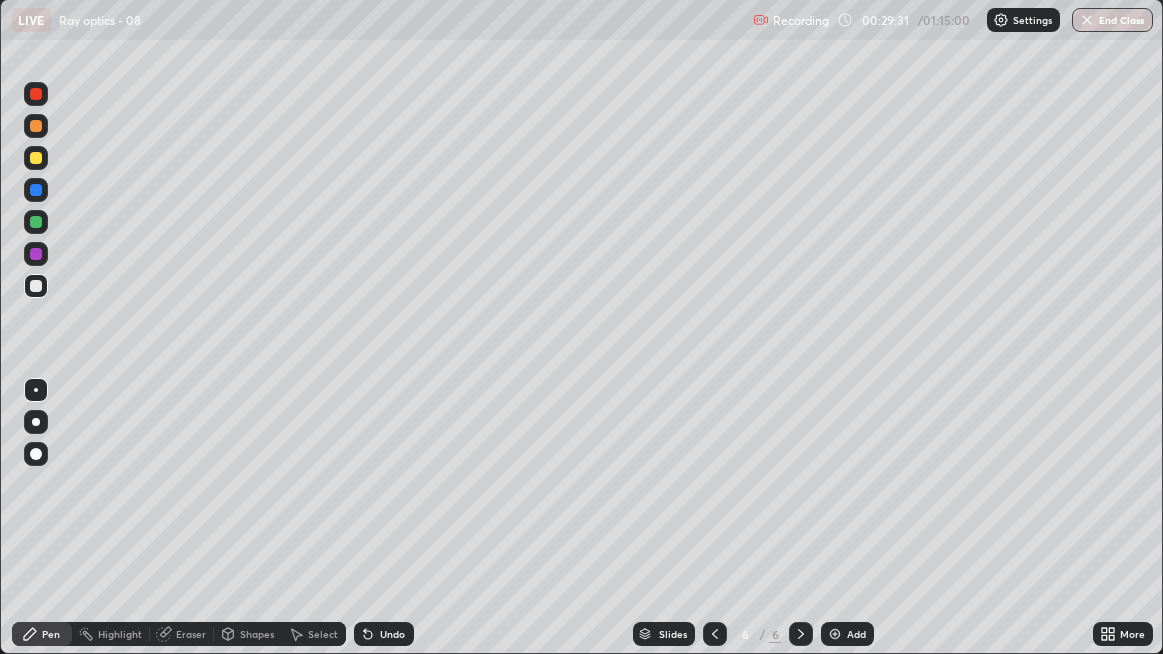 click at bounding box center (36, 222) 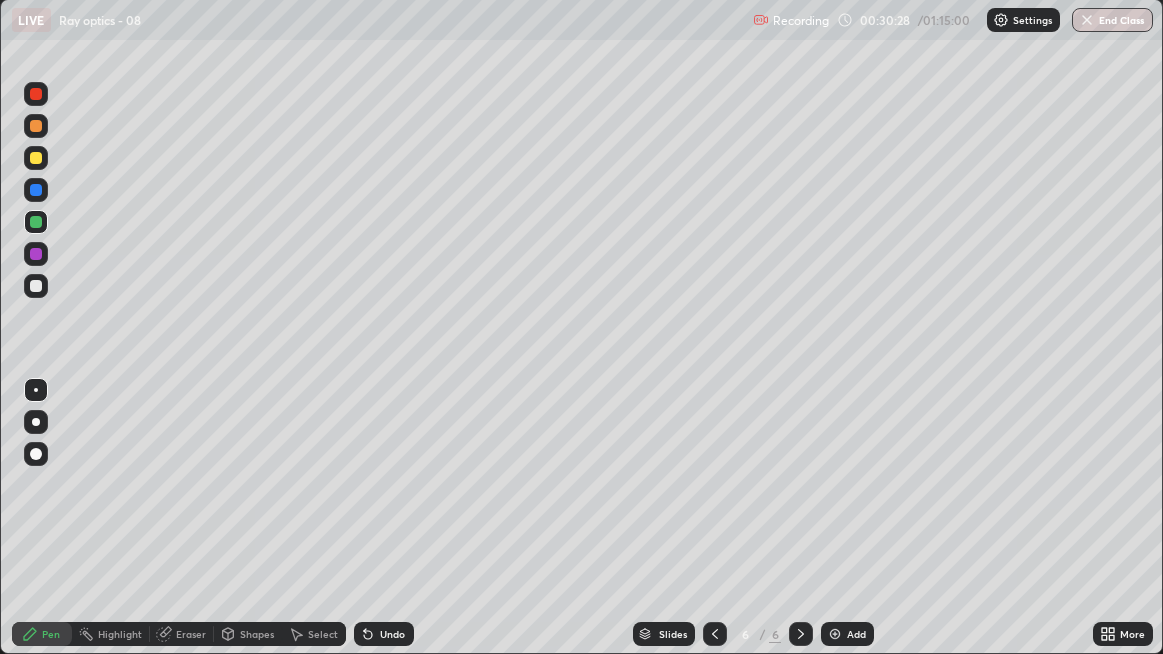 click on "Undo" at bounding box center (384, 634) 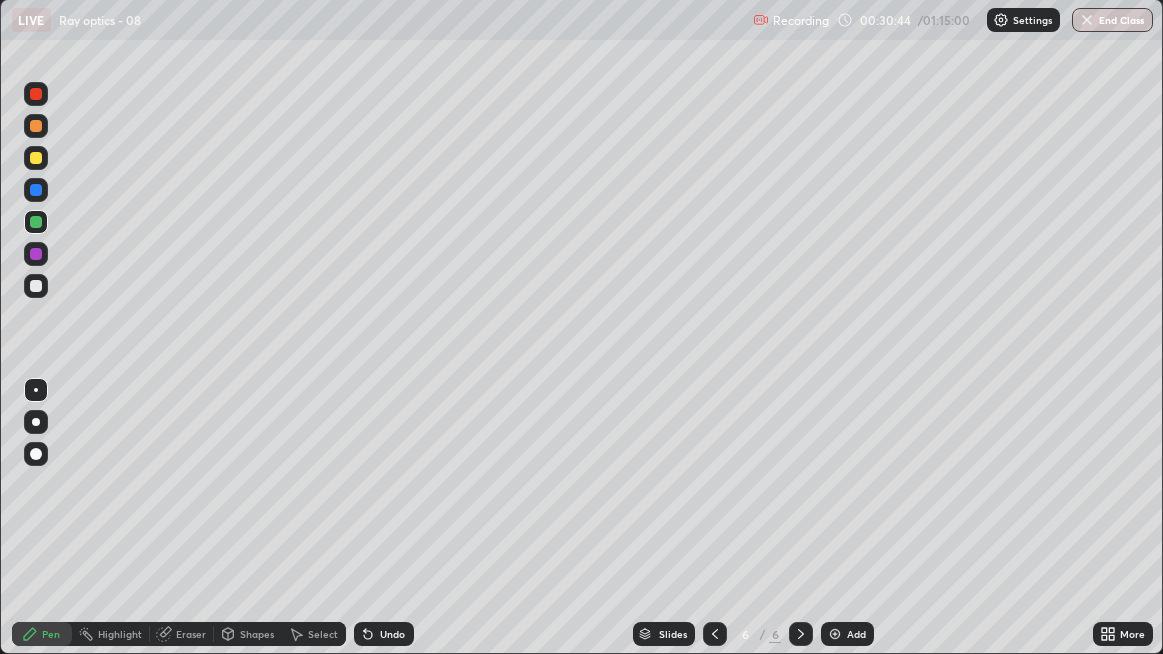 click at bounding box center [36, 286] 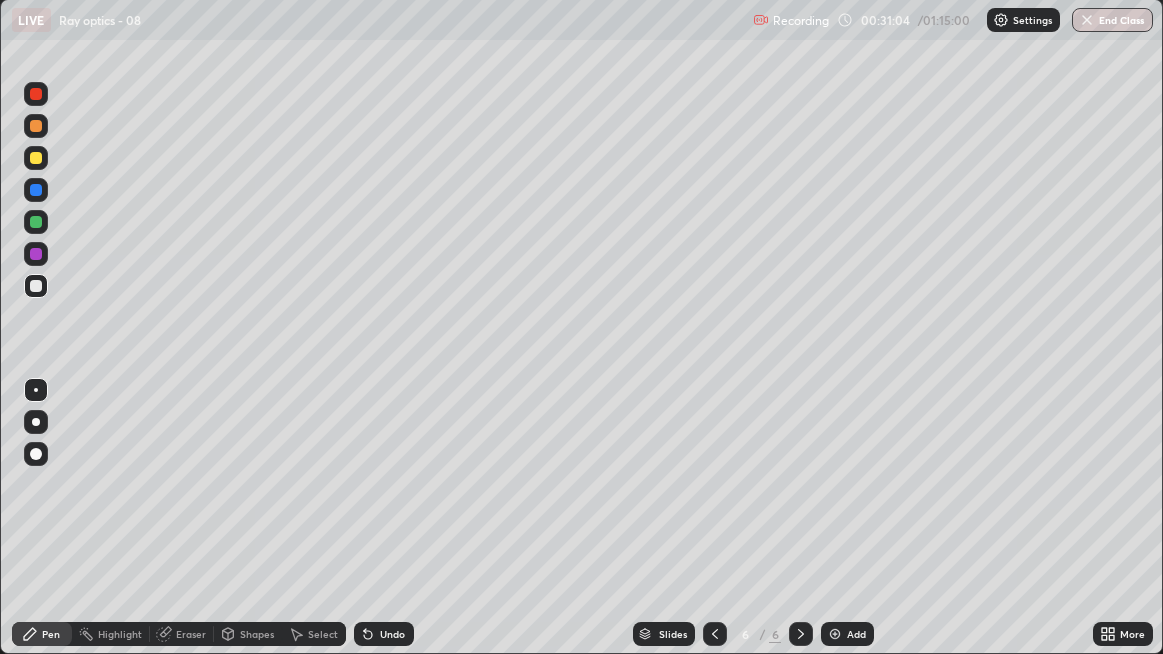 click on "Undo" at bounding box center [392, 634] 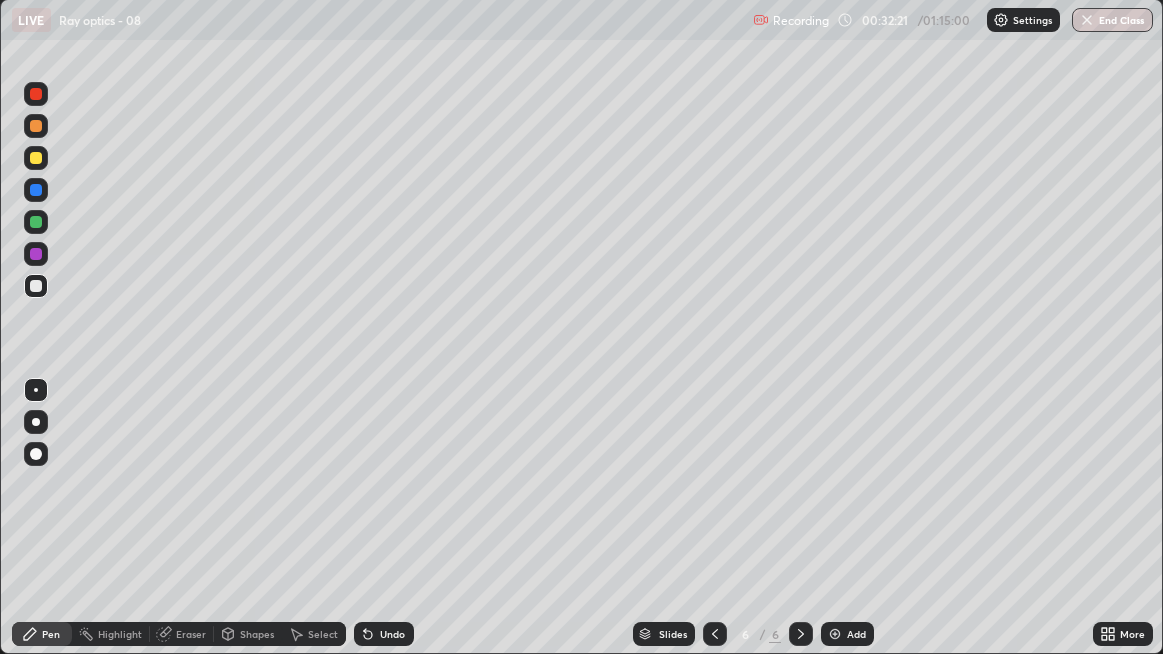 click at bounding box center (36, 158) 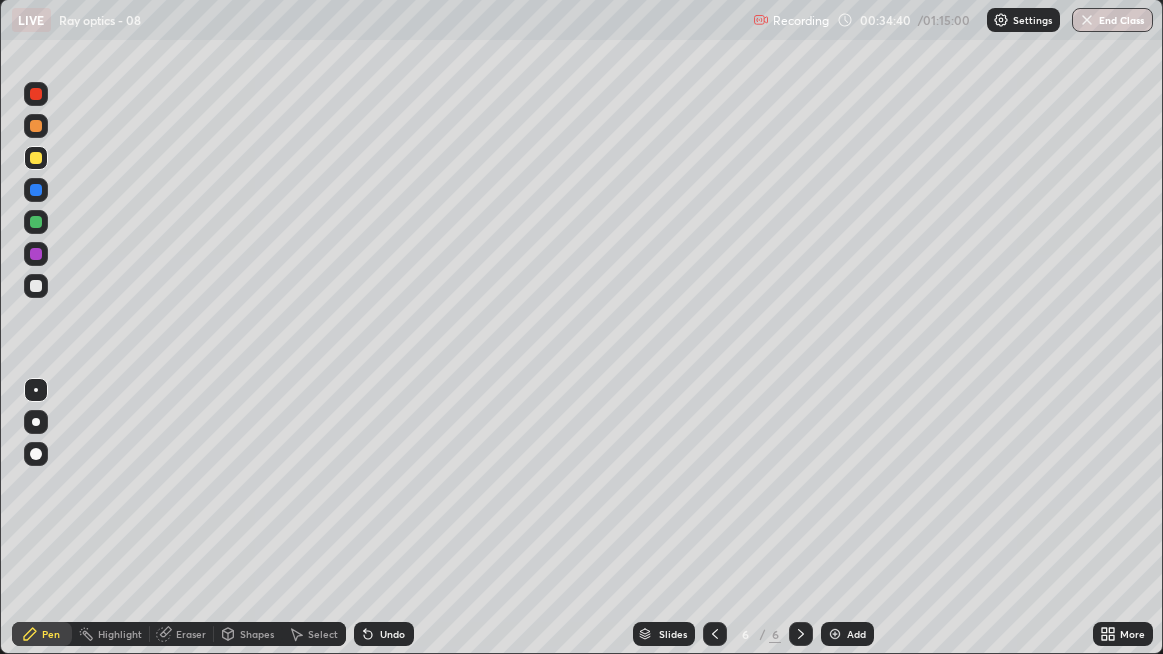 click at bounding box center [36, 222] 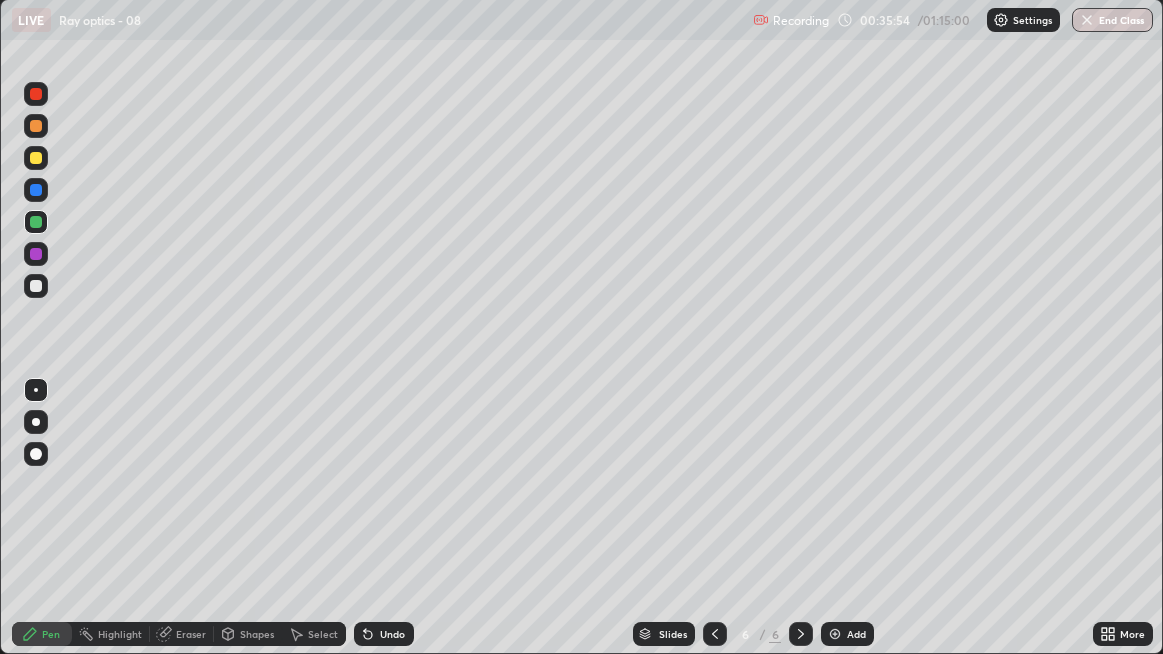 click at bounding box center [36, 158] 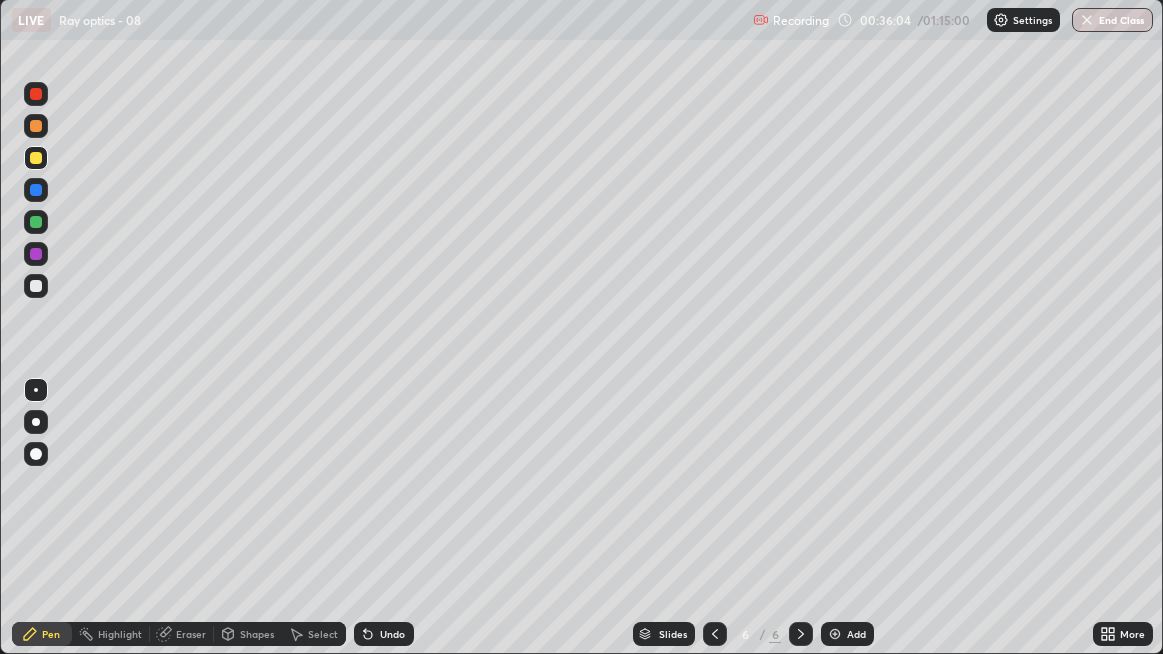 click on "Undo" at bounding box center [392, 634] 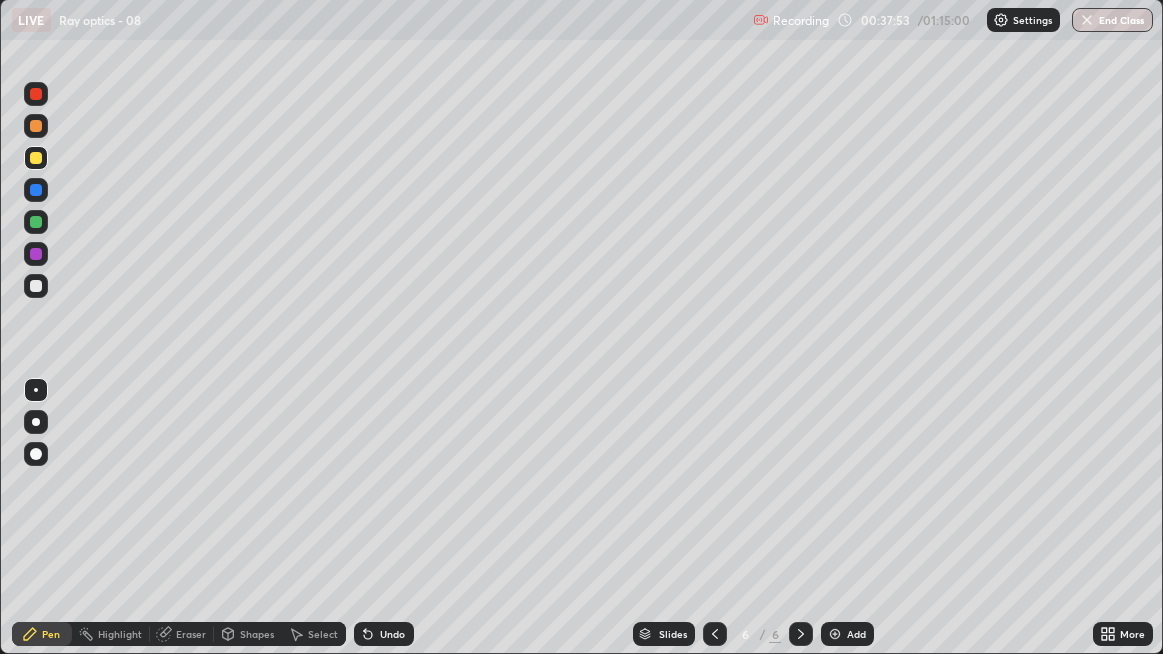 click at bounding box center [36, 158] 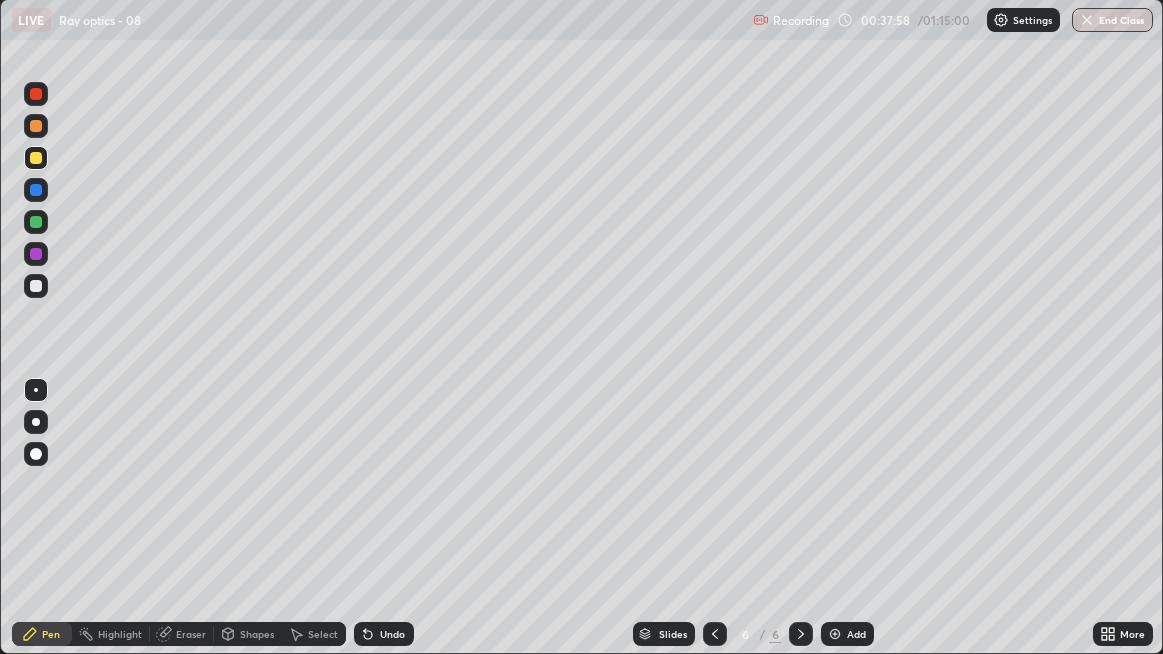 click at bounding box center (36, 94) 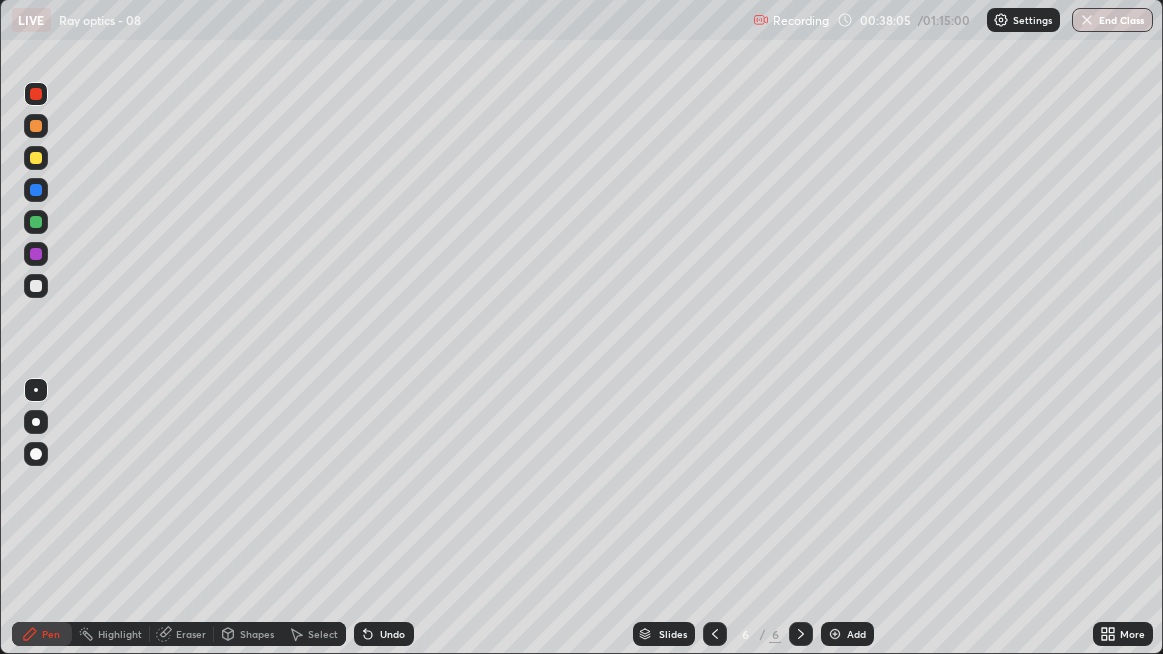 click on "Undo" at bounding box center [384, 634] 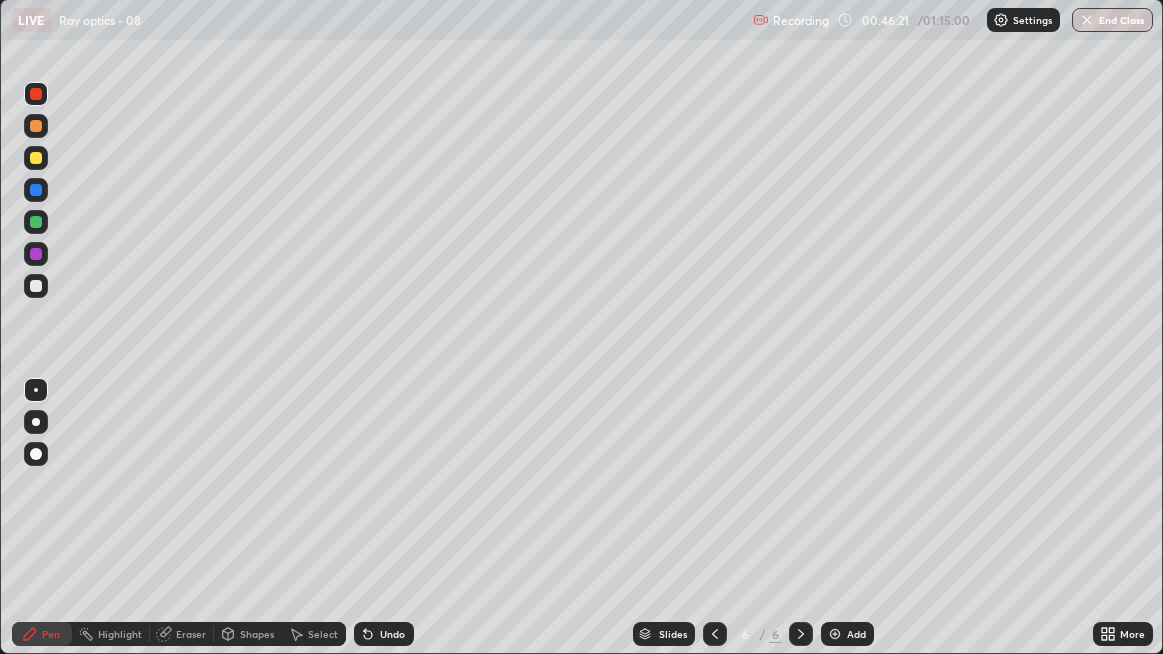 click at bounding box center (835, 634) 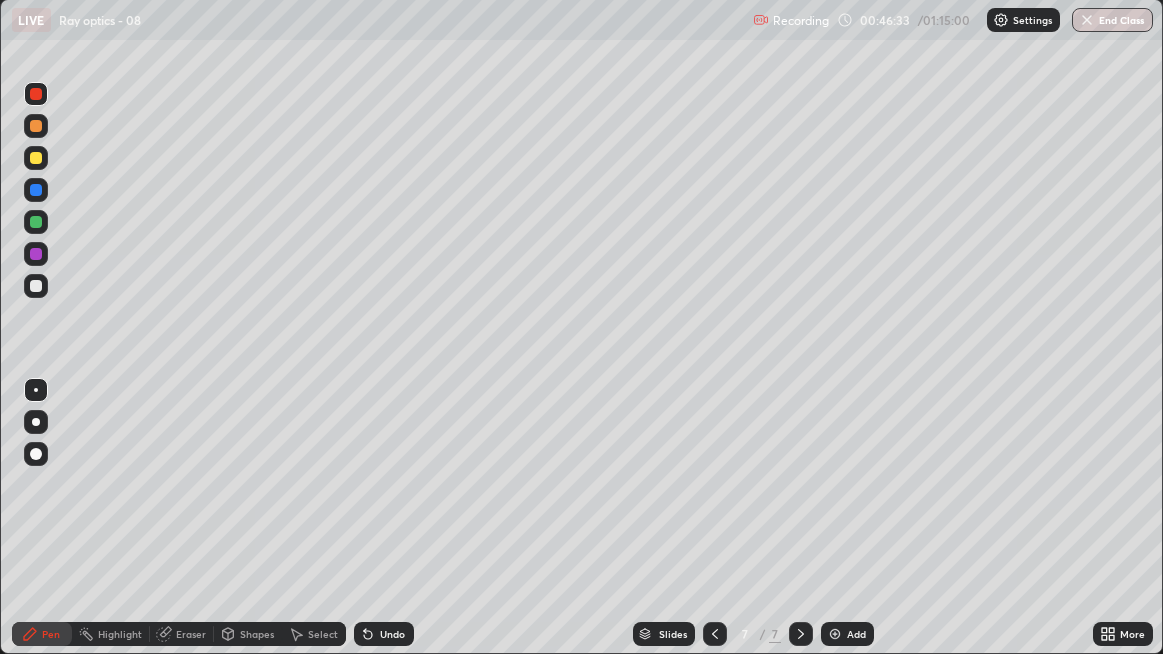 click at bounding box center (36, 286) 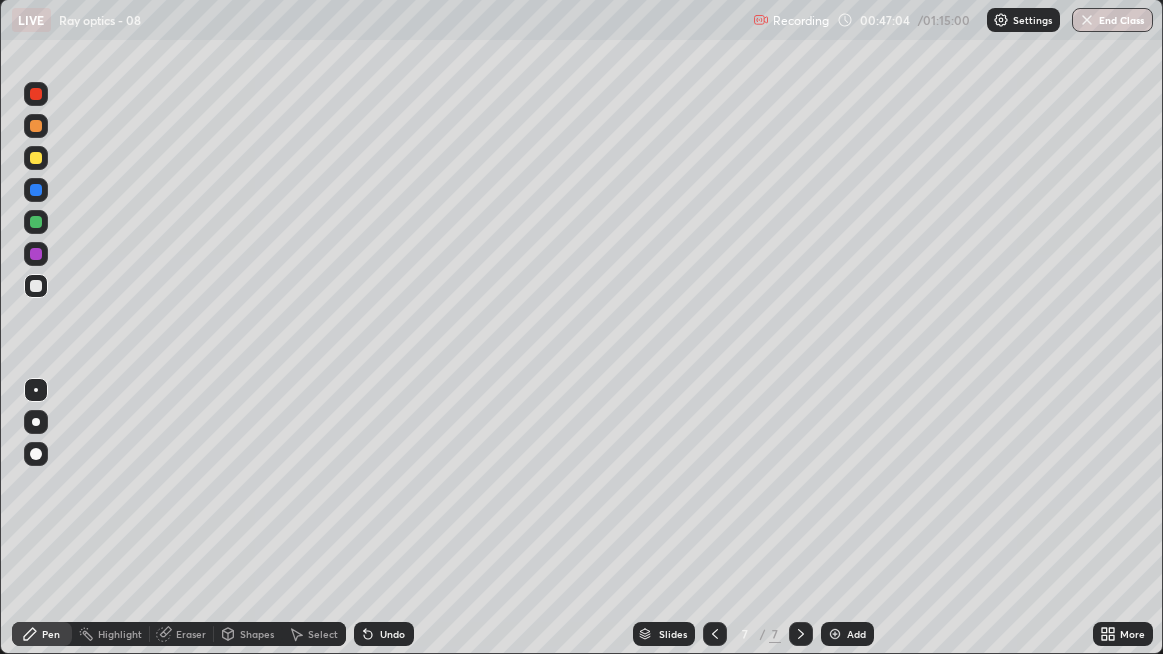click on "Undo" at bounding box center [384, 634] 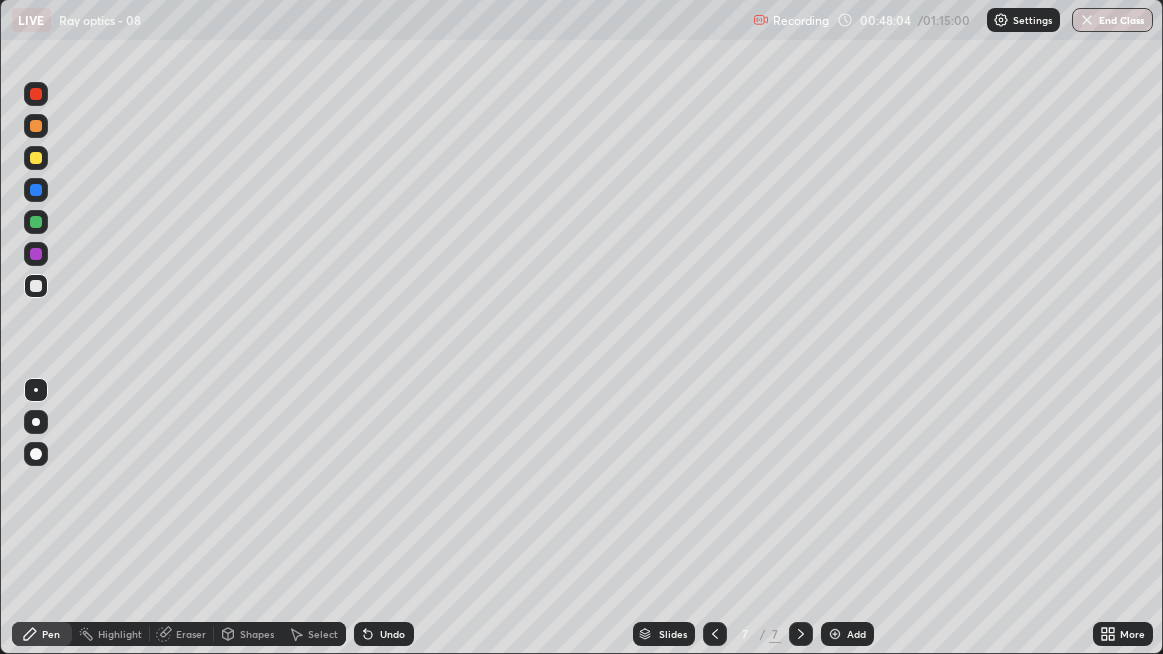 click on "Undo" at bounding box center [384, 634] 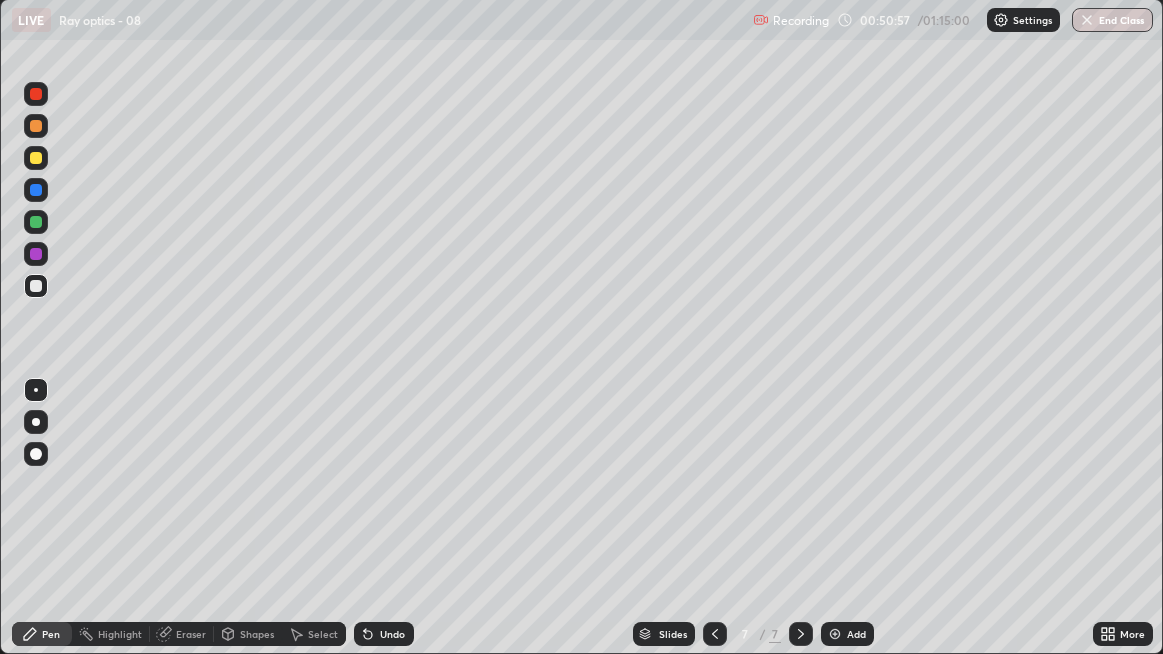 click at bounding box center (835, 634) 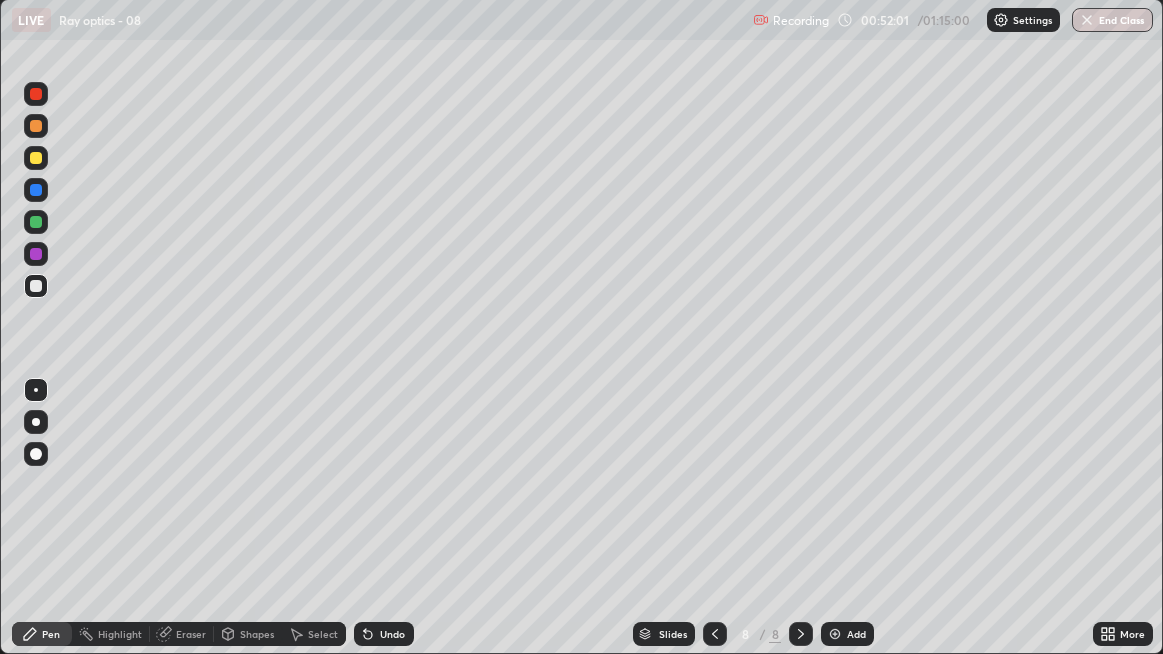 click at bounding box center [36, 222] 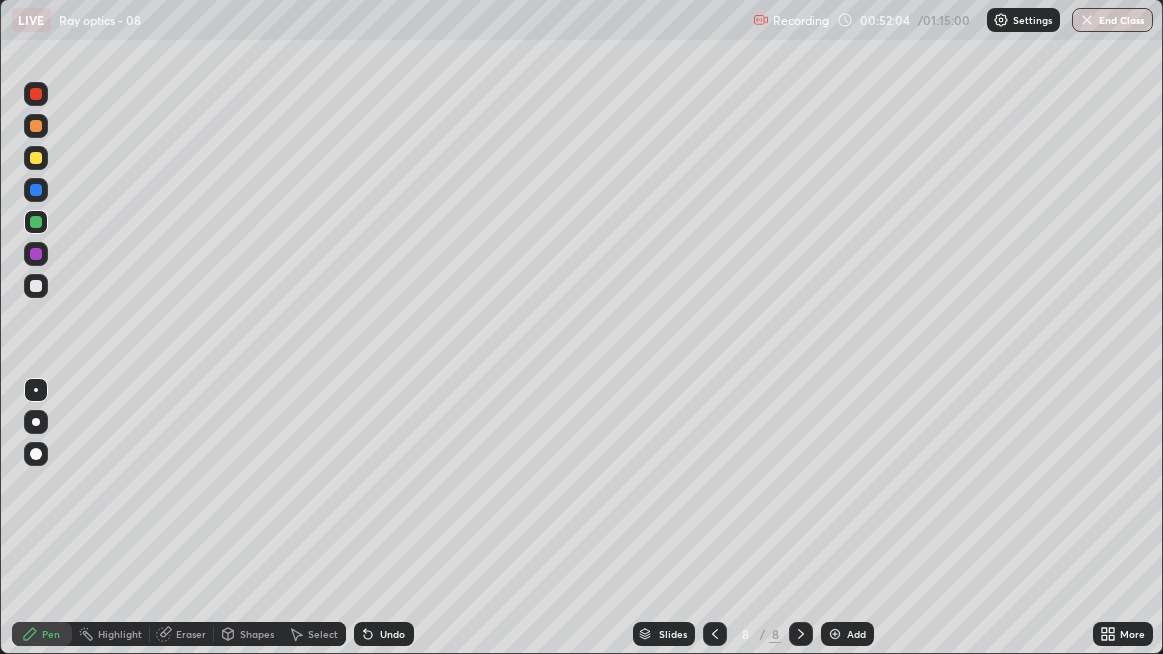 click on "Undo" at bounding box center (392, 634) 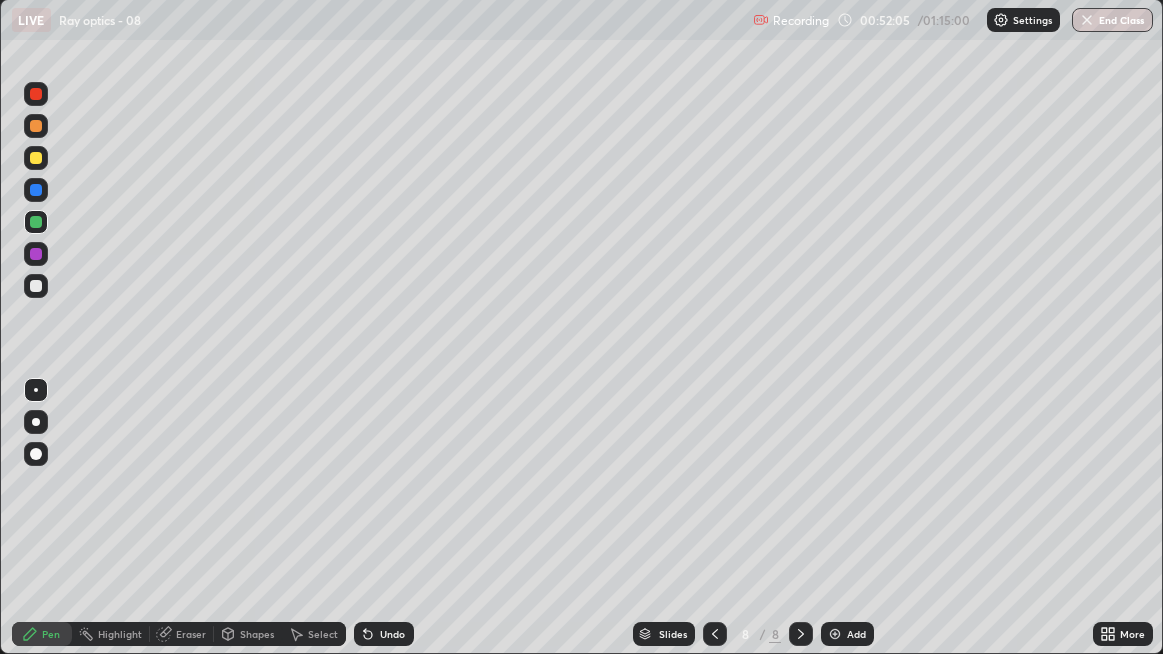 click on "Undo" at bounding box center [392, 634] 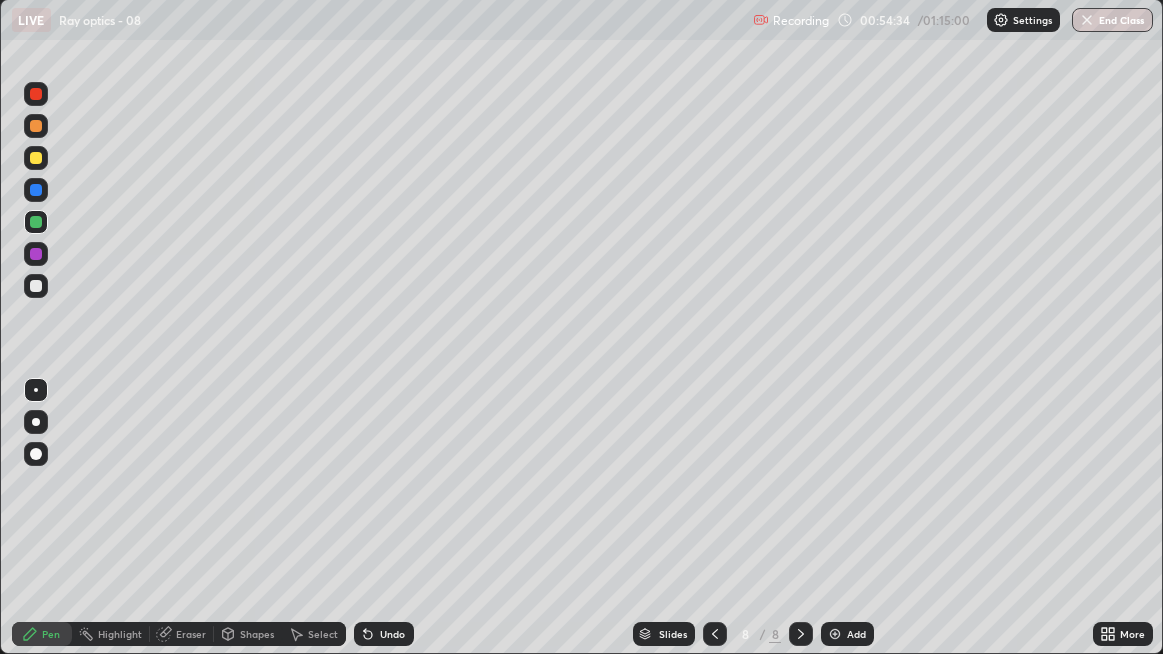 click at bounding box center (835, 634) 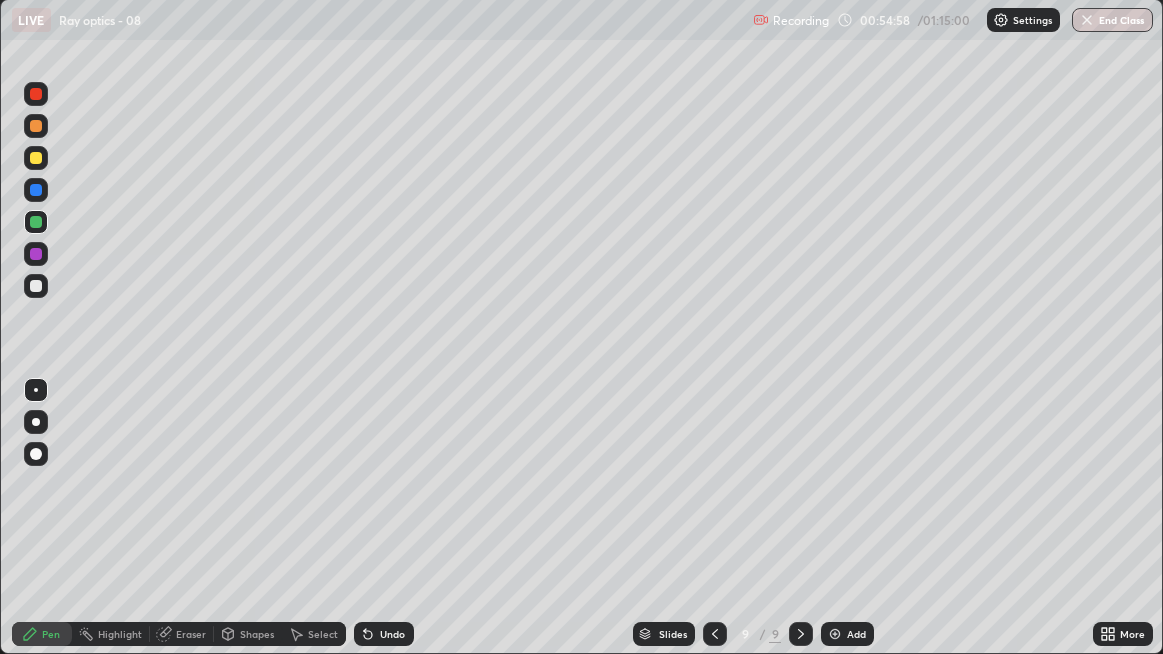 click at bounding box center (36, 158) 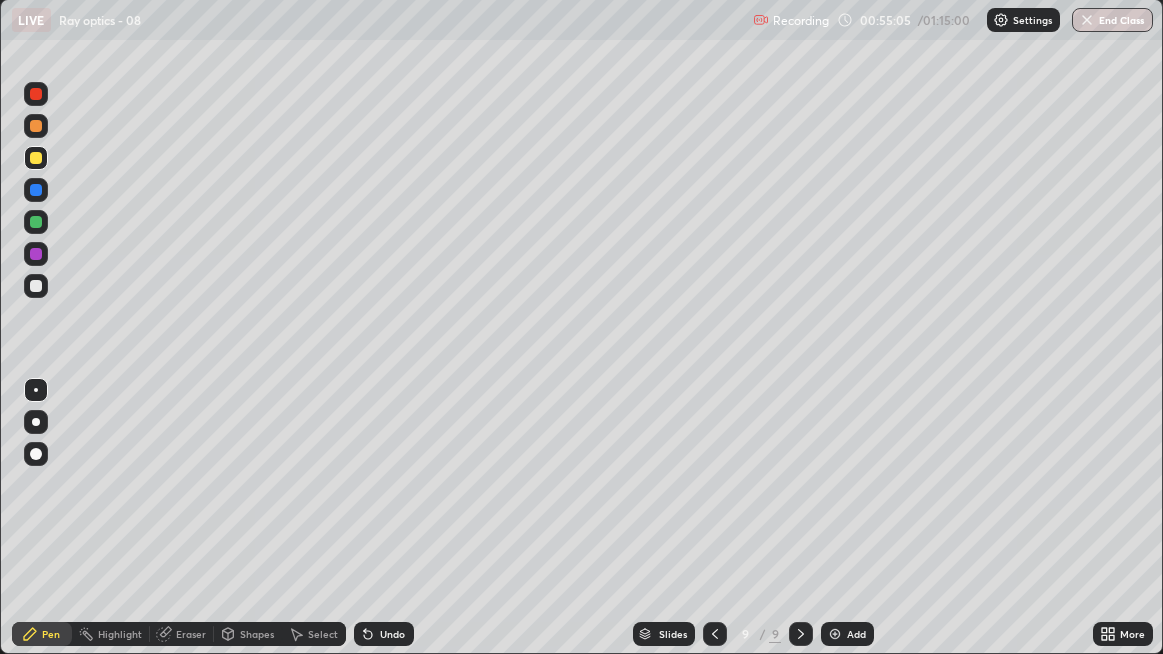 click on "Undo" at bounding box center (384, 634) 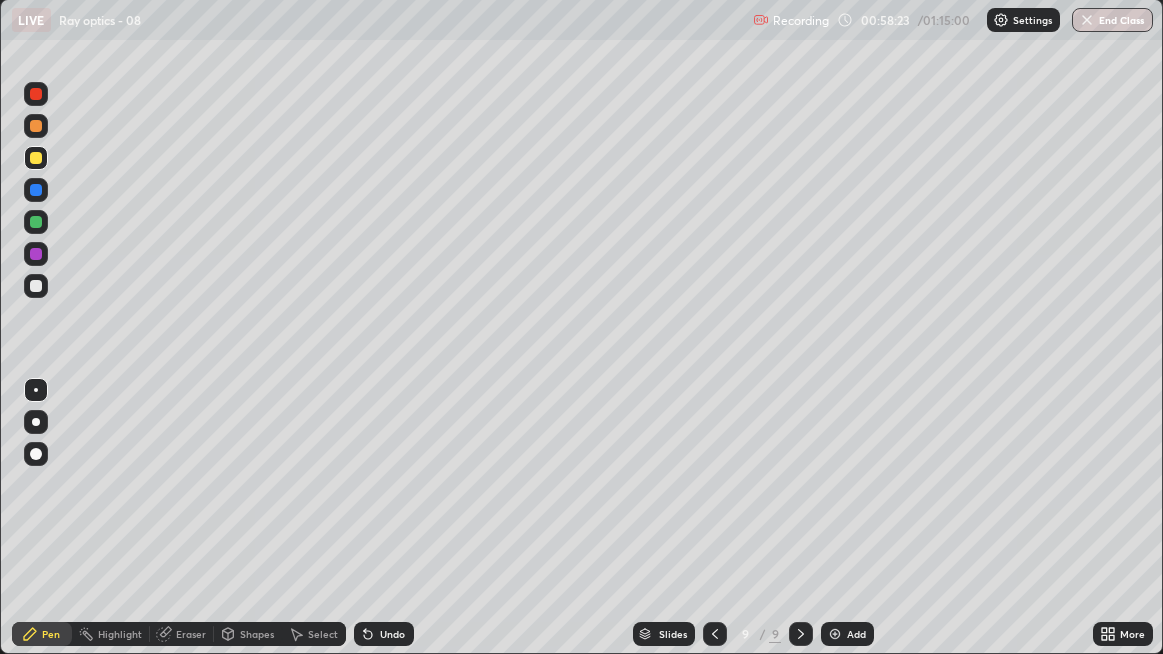 click on "Select" at bounding box center (323, 634) 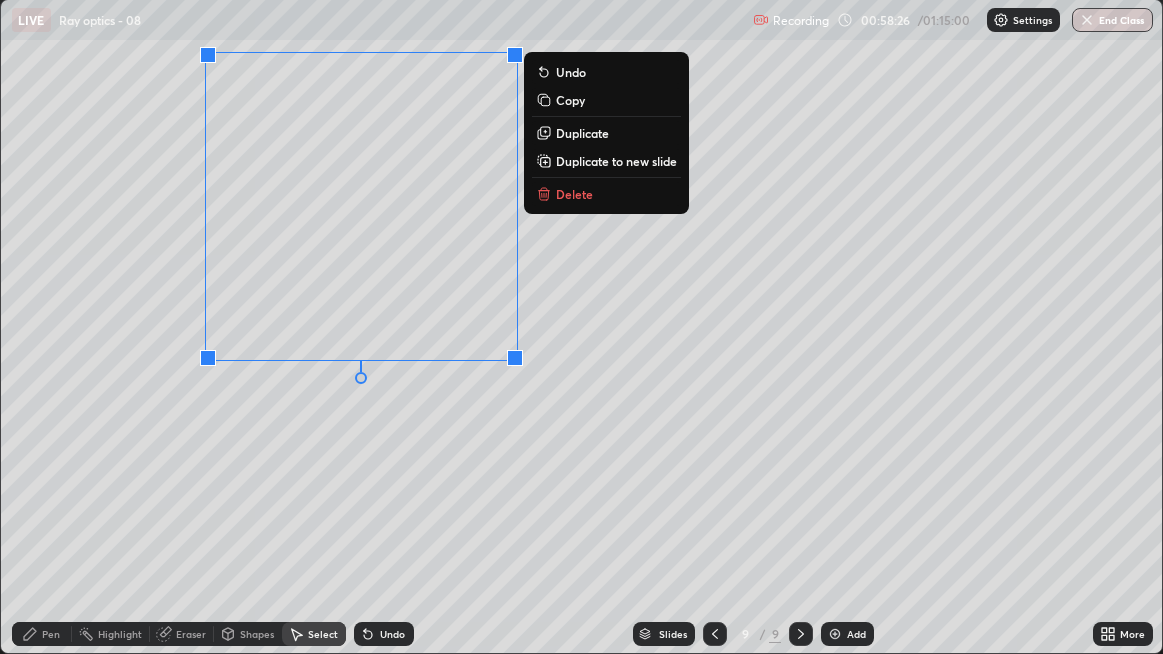click on "Duplicate" at bounding box center (582, 133) 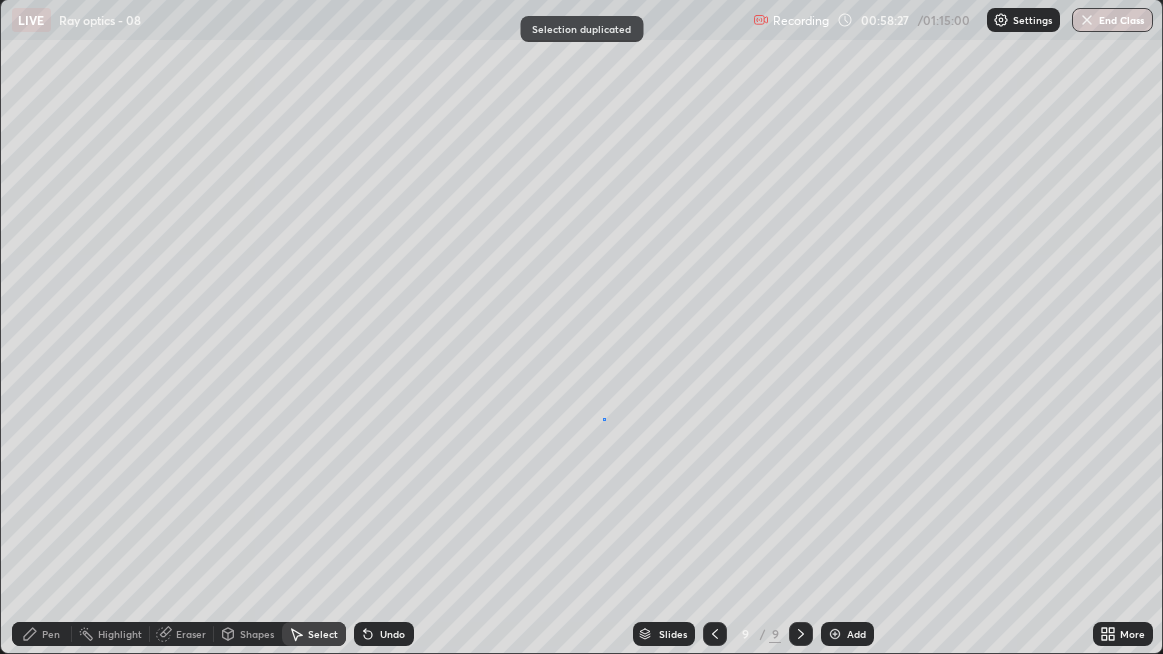 click on "0 ° Undo Copy Duplicate Duplicate to new slide Delete" at bounding box center (582, 326) 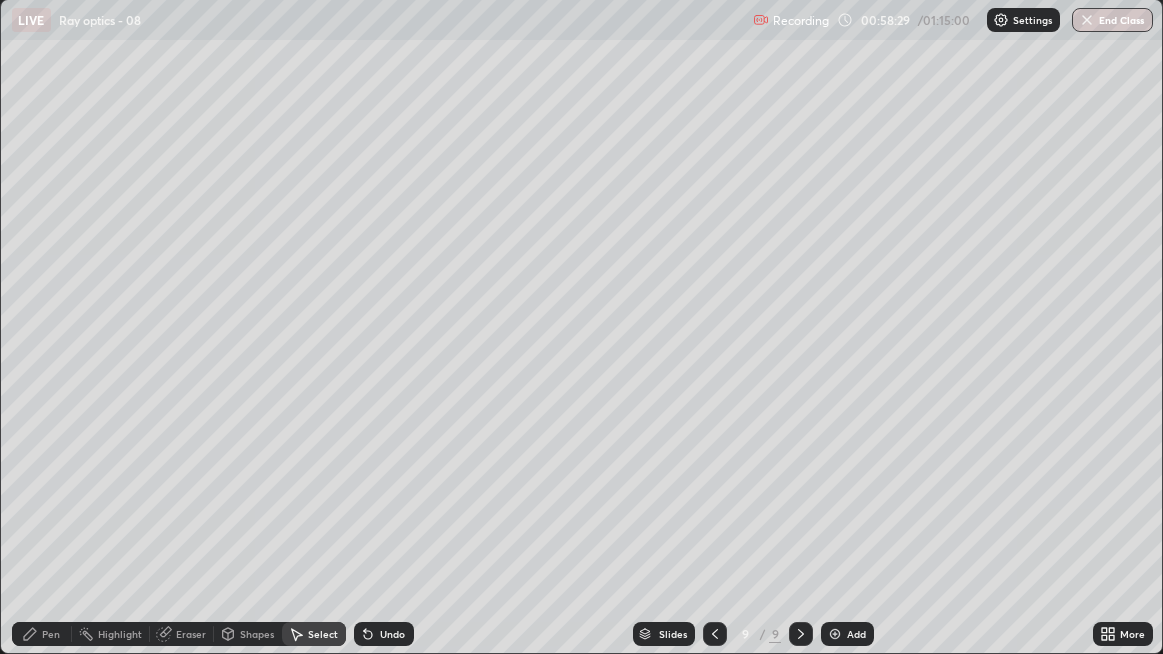 click on "Pen" at bounding box center (51, 634) 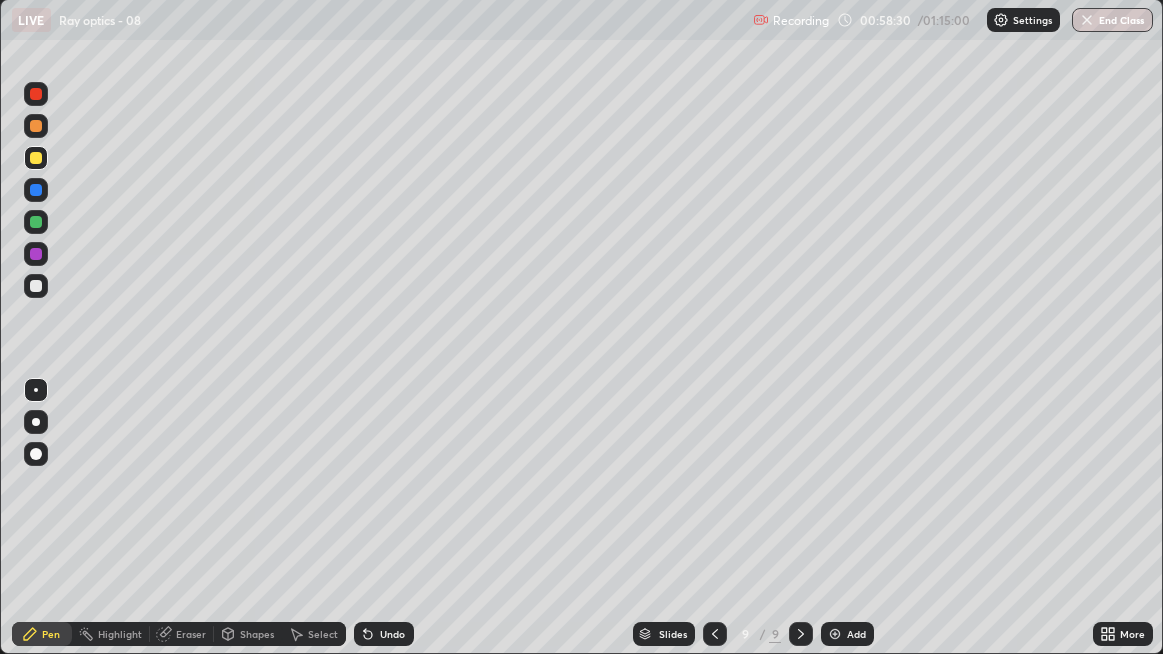 click on "Eraser" at bounding box center (191, 634) 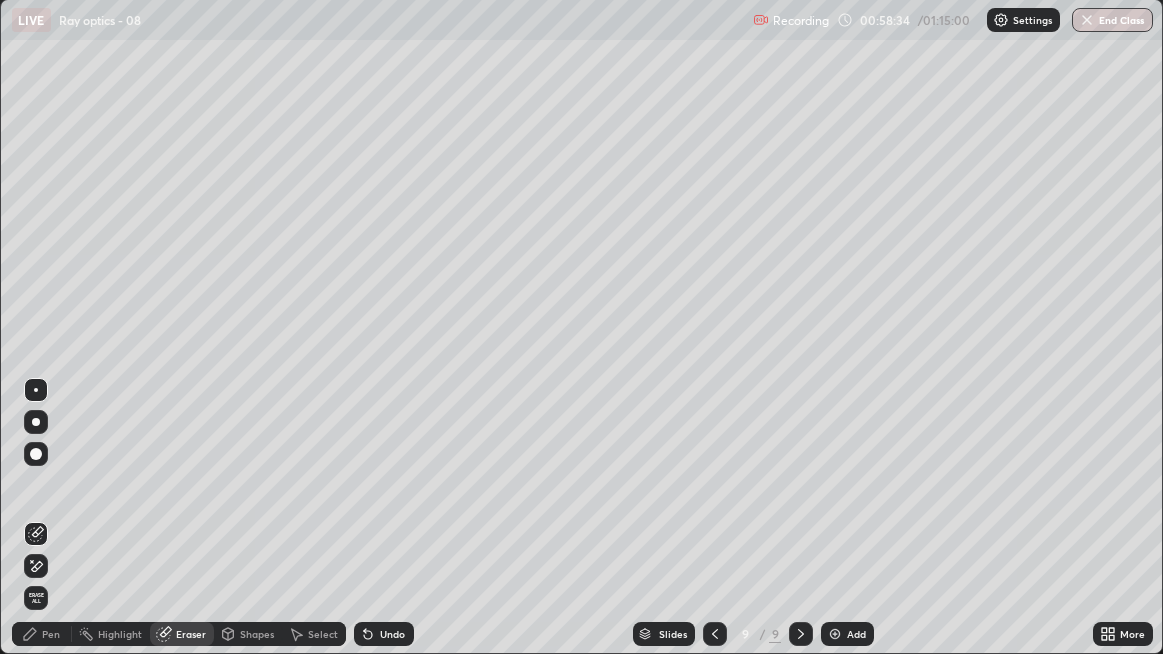 click 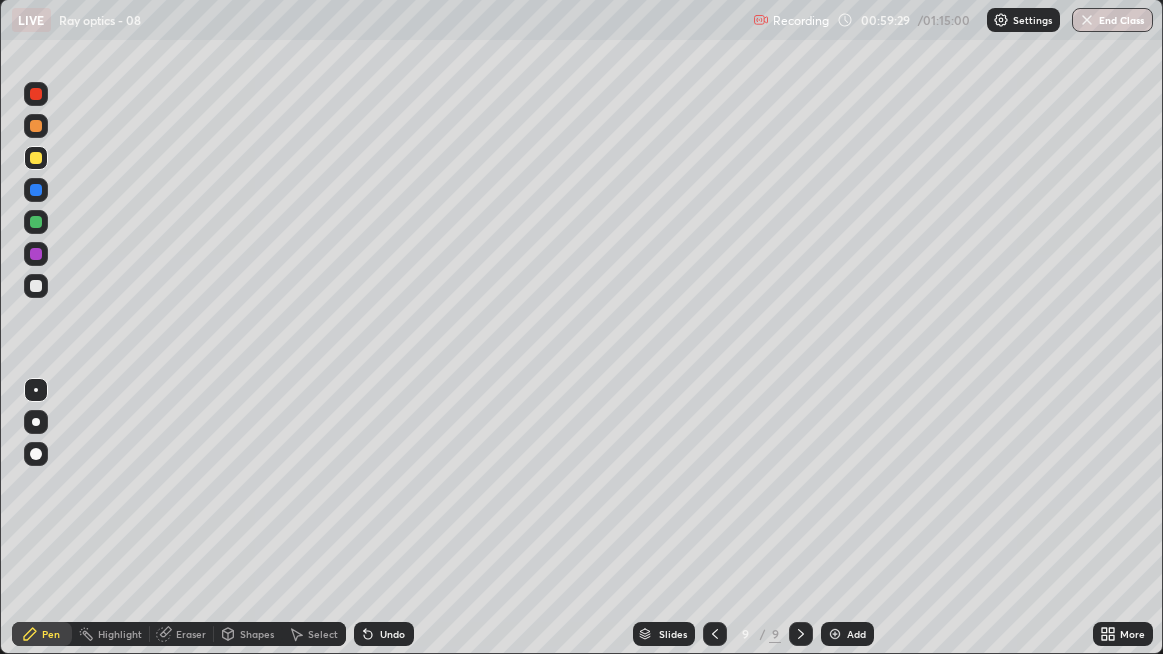 click at bounding box center [36, 222] 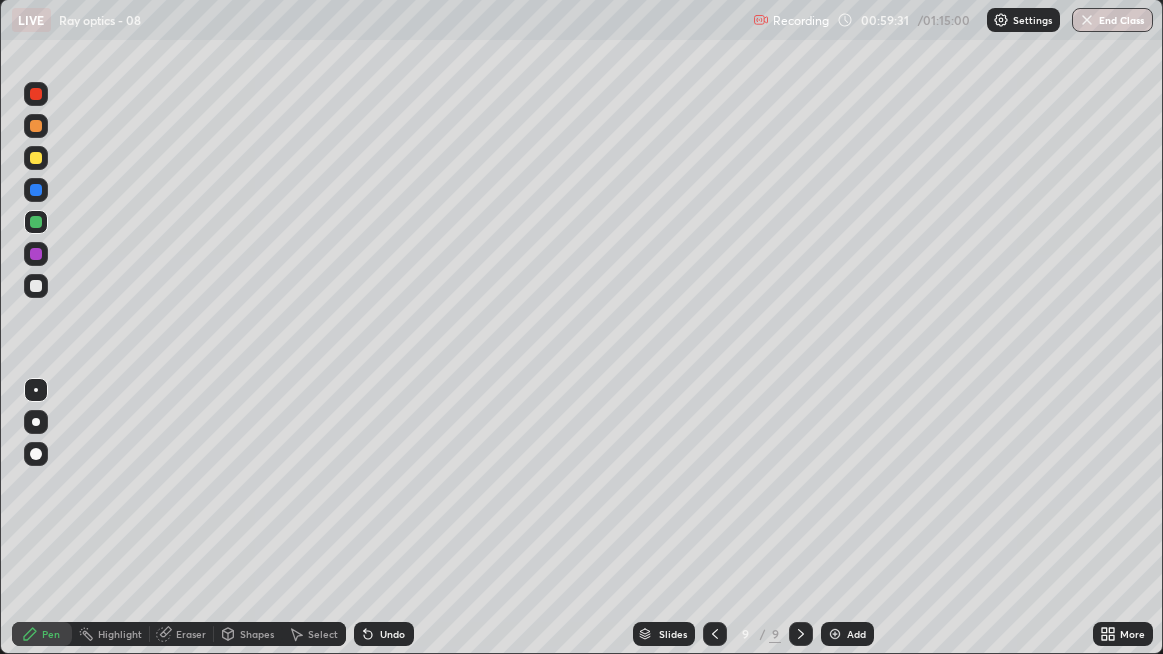 click at bounding box center (36, 126) 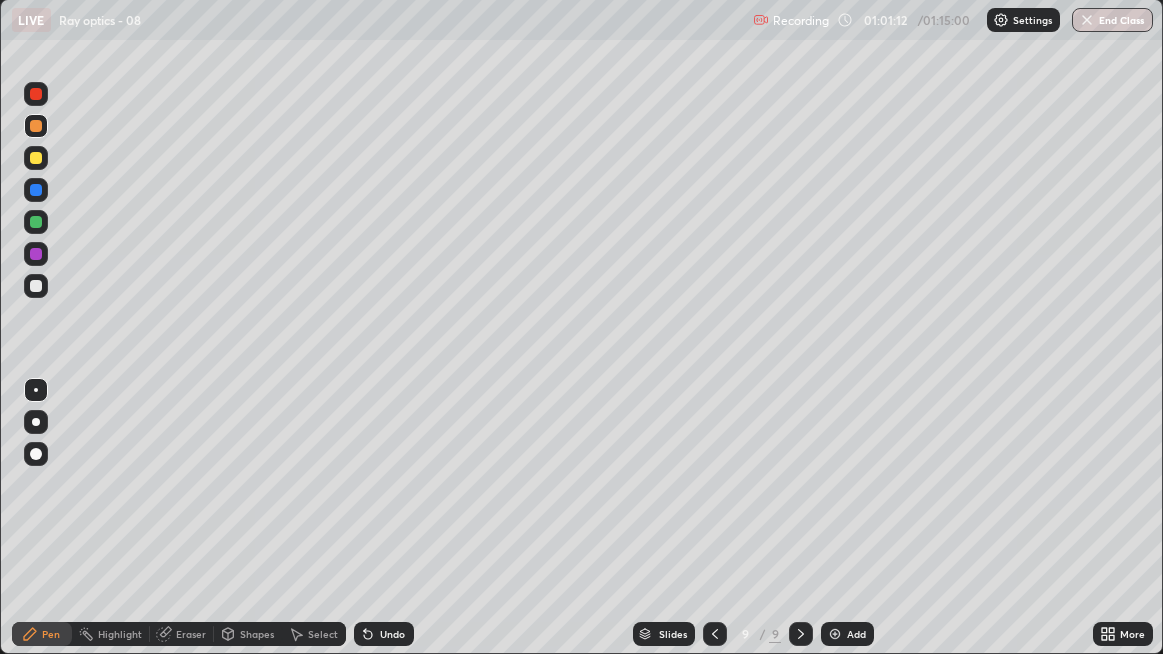 click on "Undo" at bounding box center [384, 634] 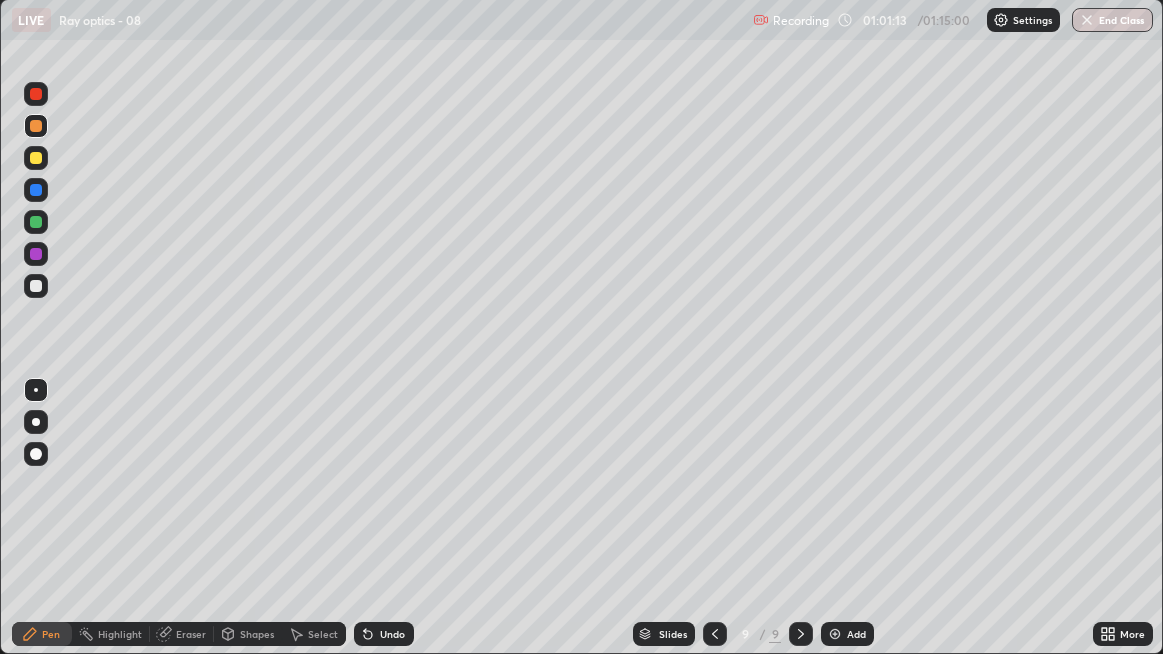 click on "Undo" at bounding box center (384, 634) 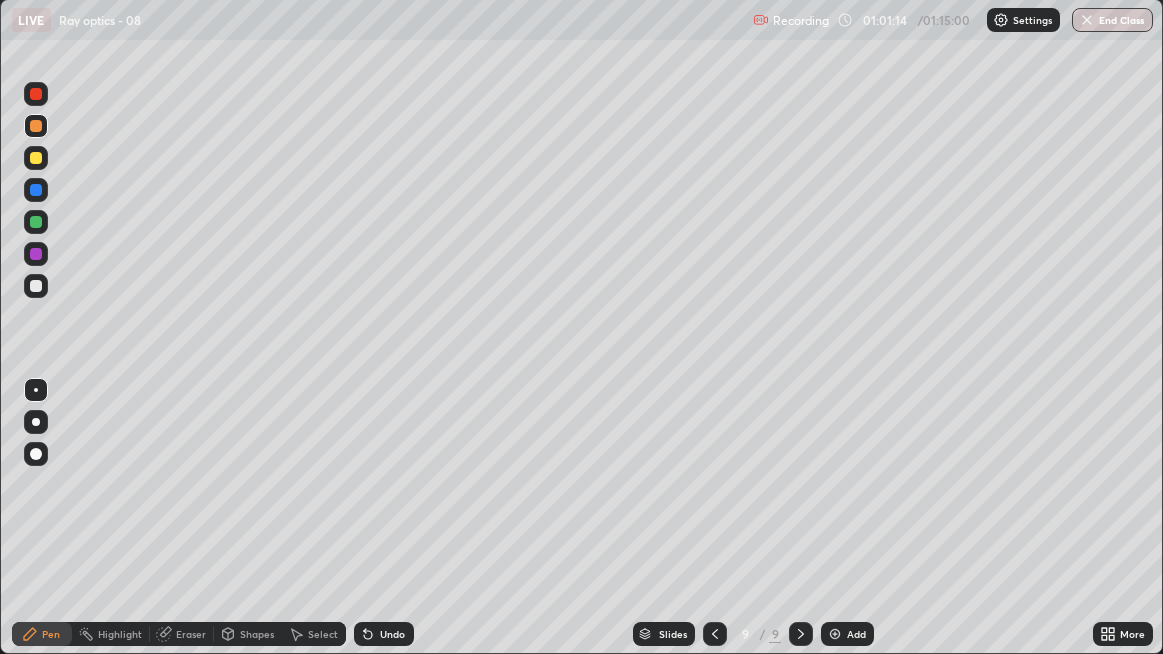 click on "Undo" at bounding box center (392, 634) 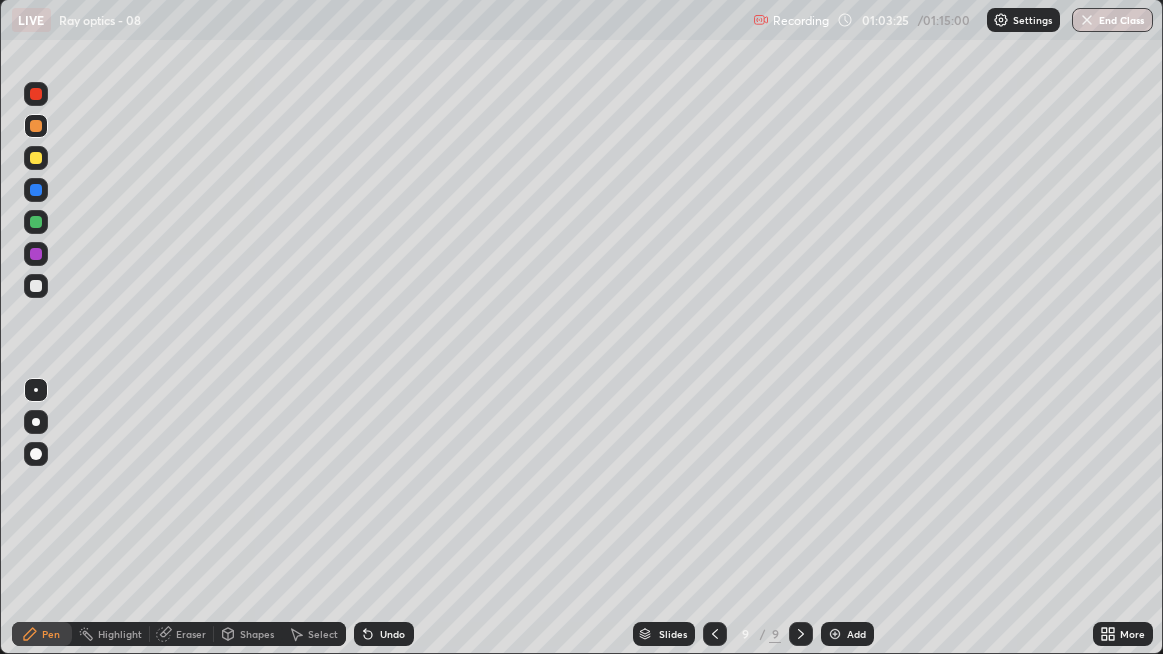 click on "Add" at bounding box center [847, 634] 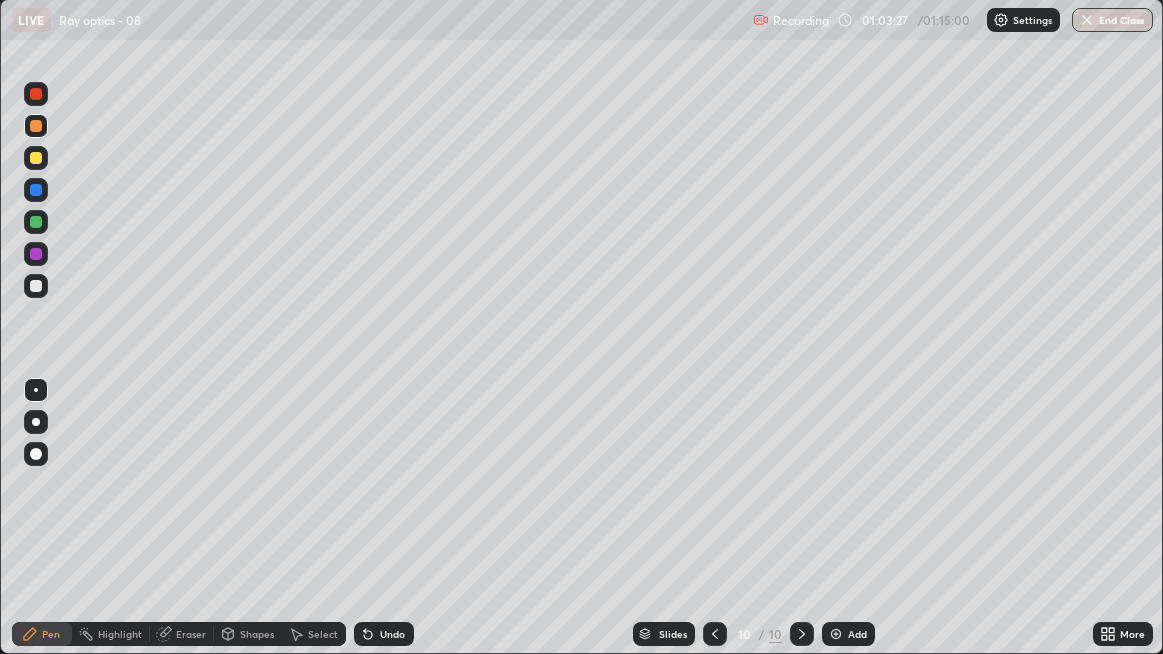 click at bounding box center (36, 286) 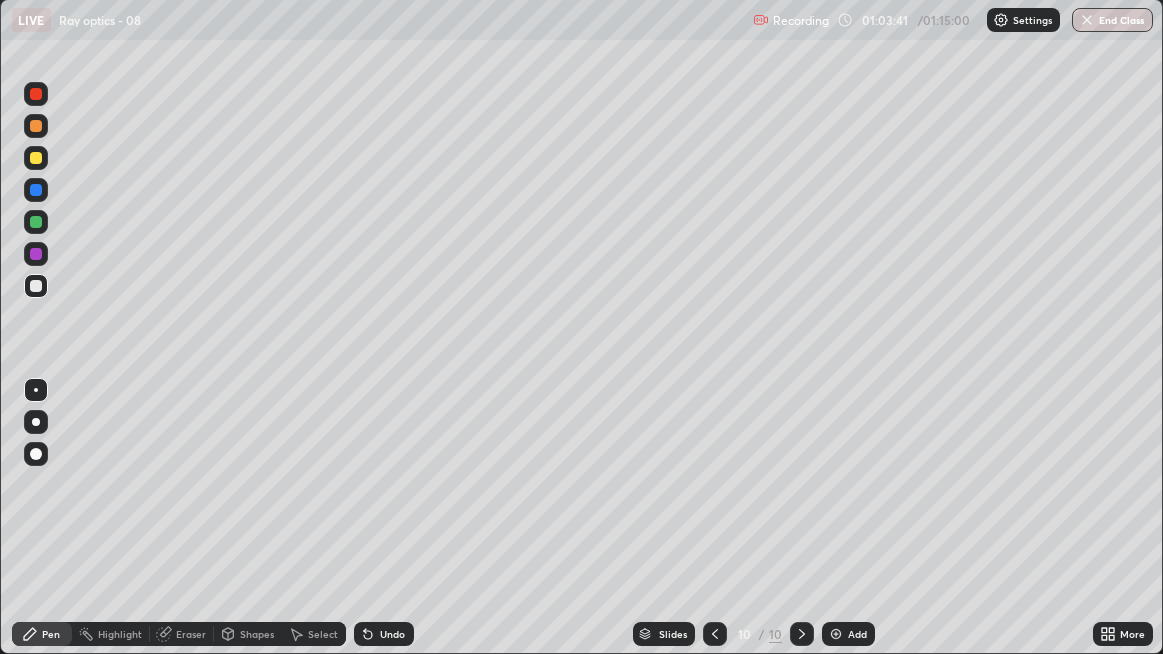 click on "Undo" at bounding box center [392, 634] 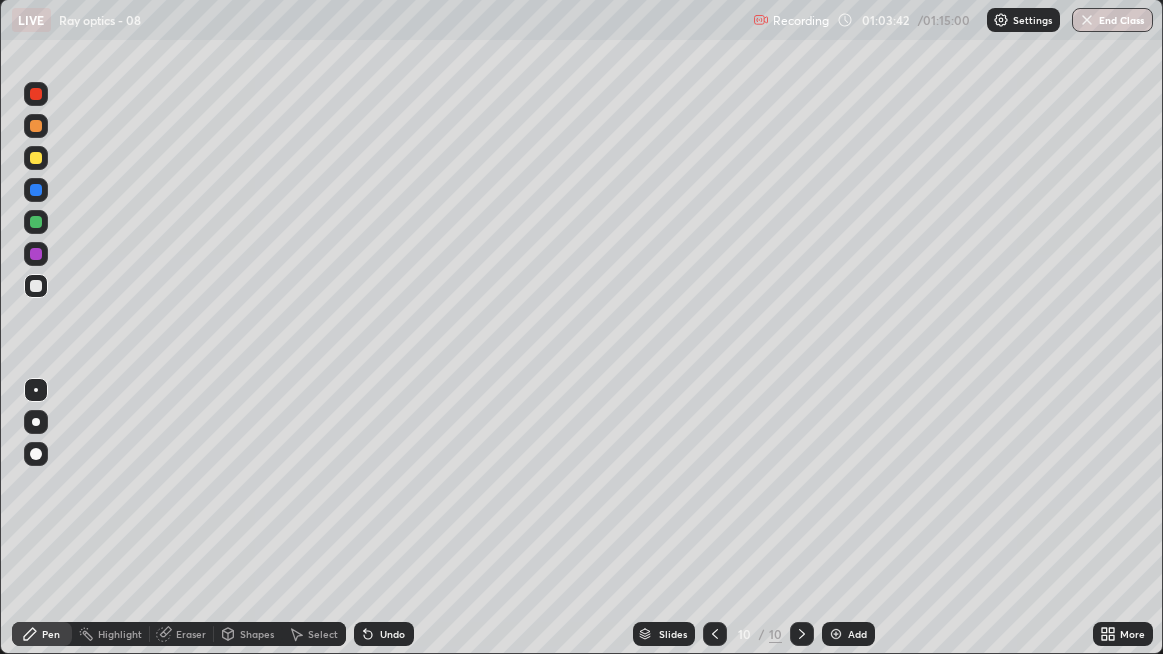 click on "Undo" at bounding box center (392, 634) 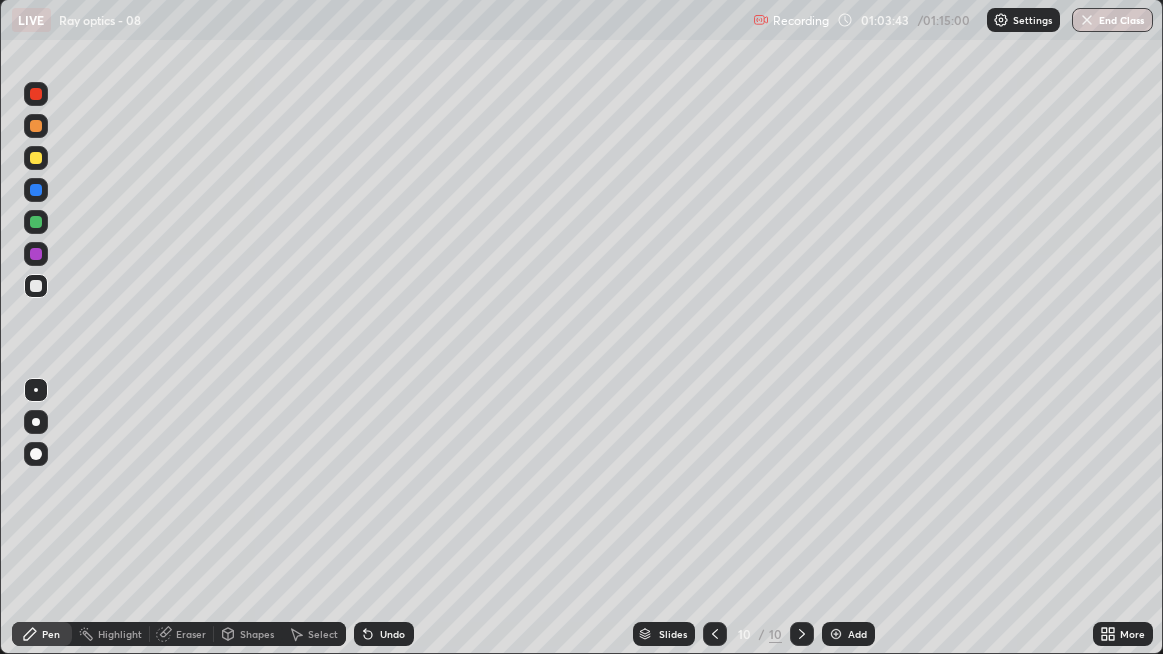 click on "Undo" at bounding box center [392, 634] 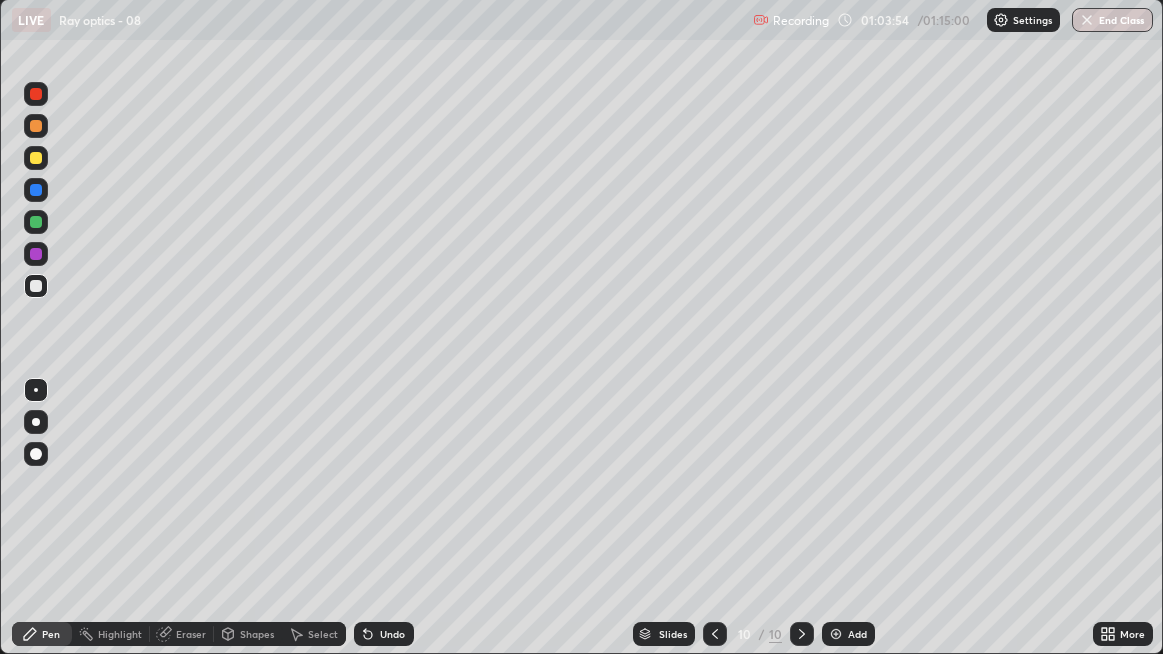 click on "Undo" at bounding box center [392, 634] 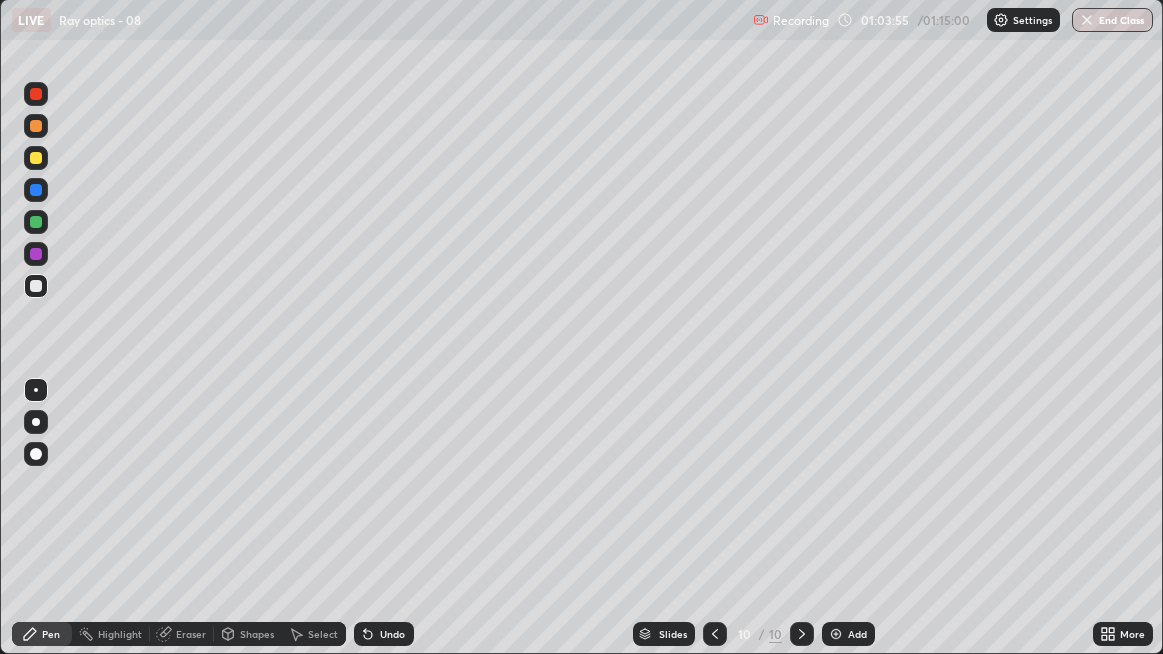 click 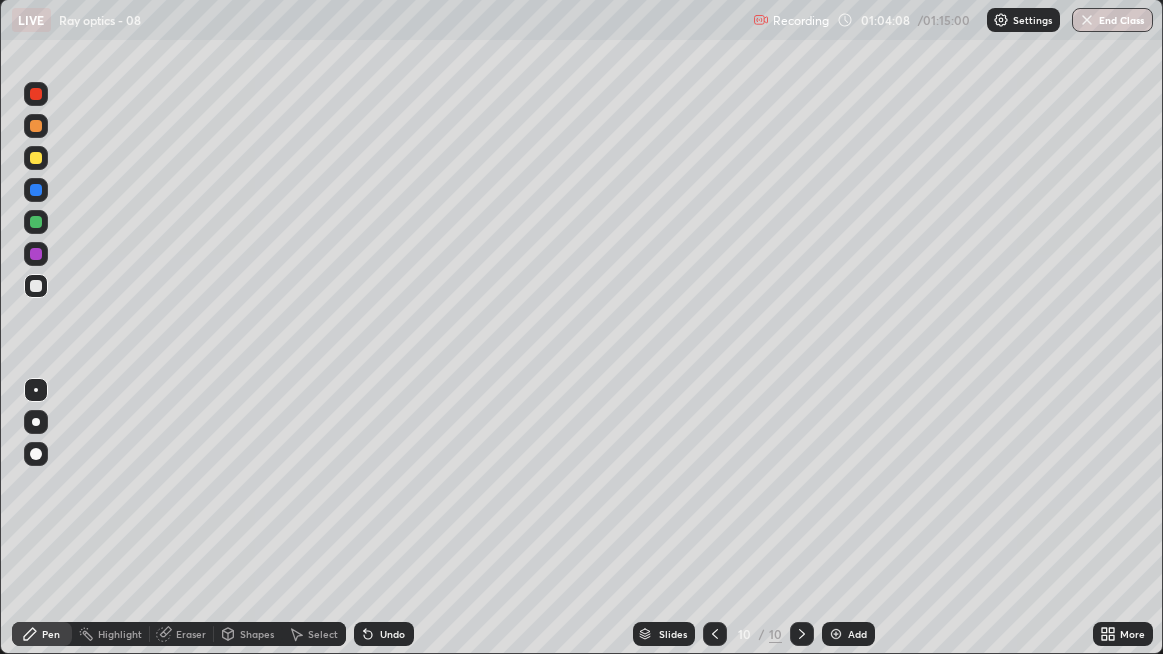 click on "Undo" at bounding box center [384, 634] 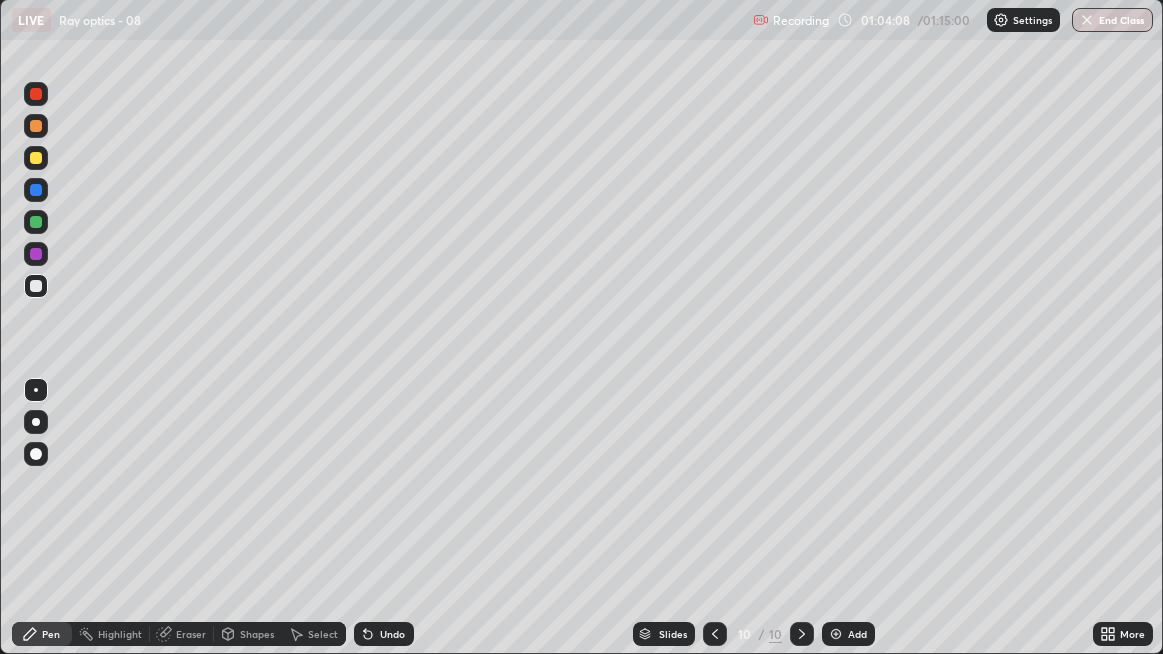 click on "Undo" at bounding box center [392, 634] 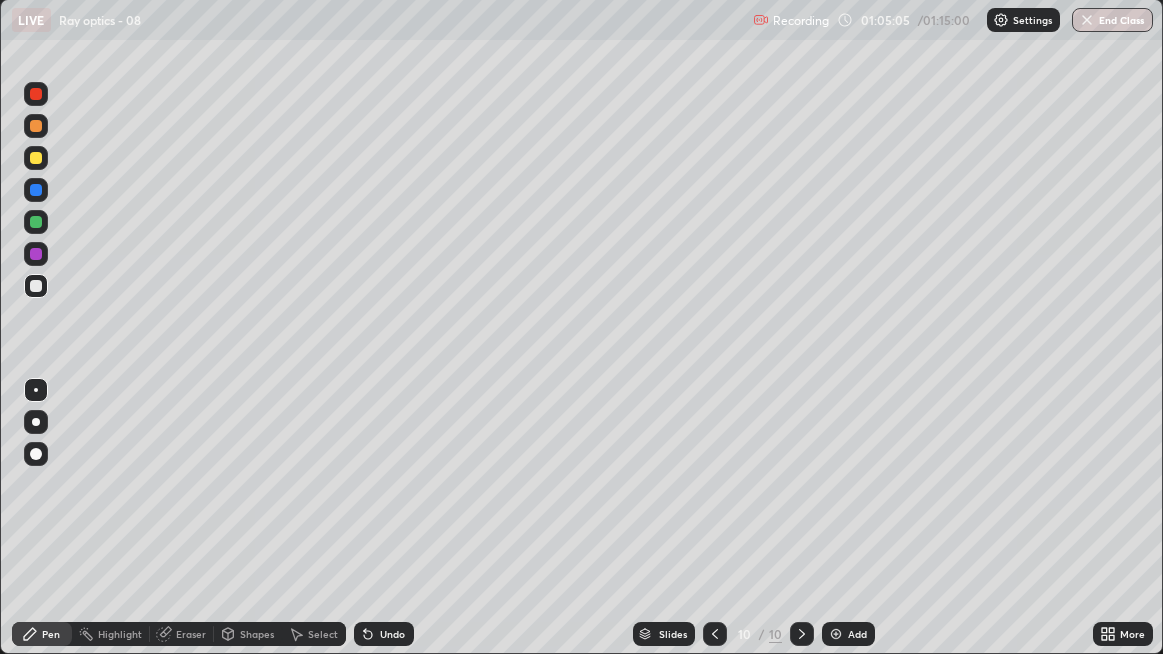 click 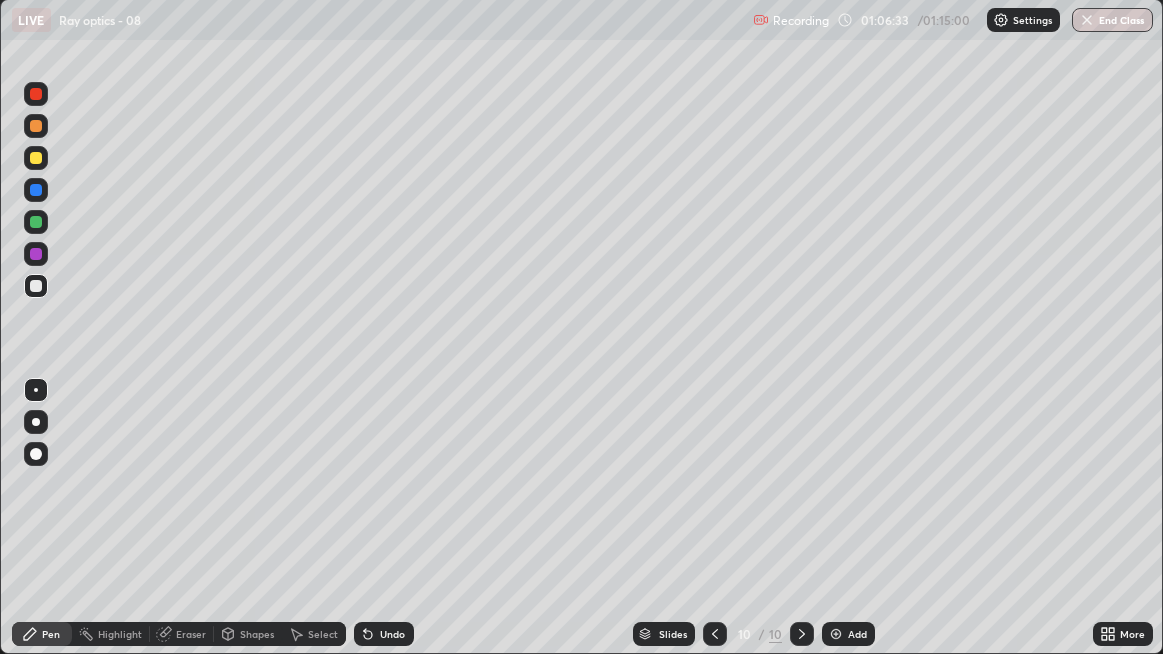 click on "Select" at bounding box center [323, 634] 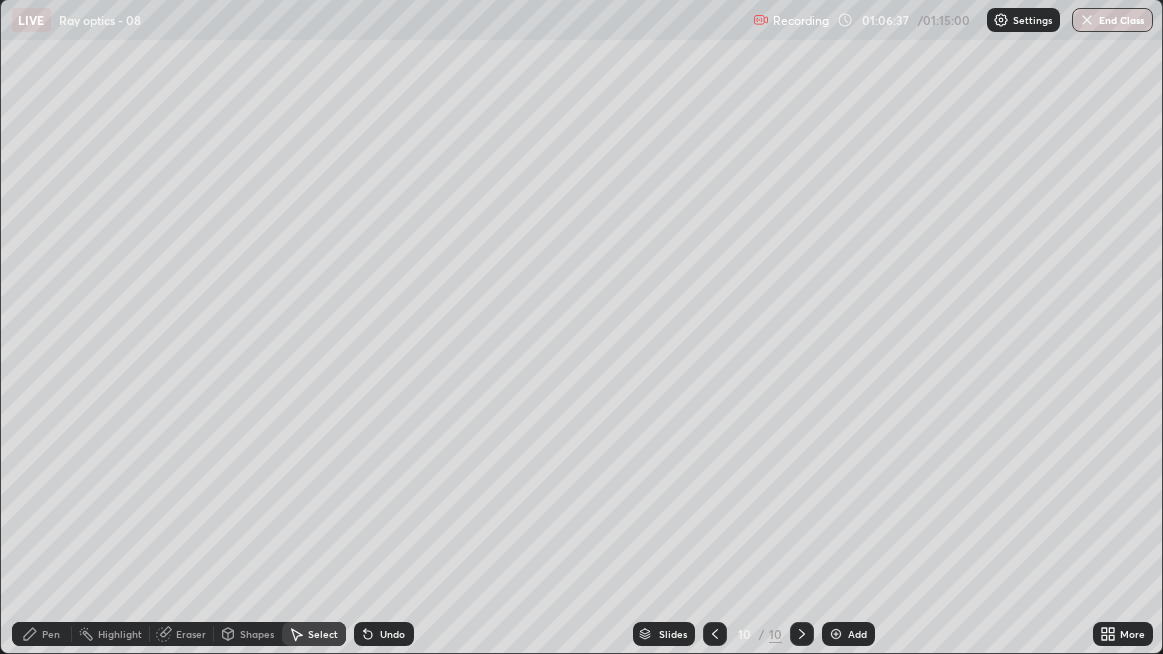 click on "Eraser" at bounding box center (191, 634) 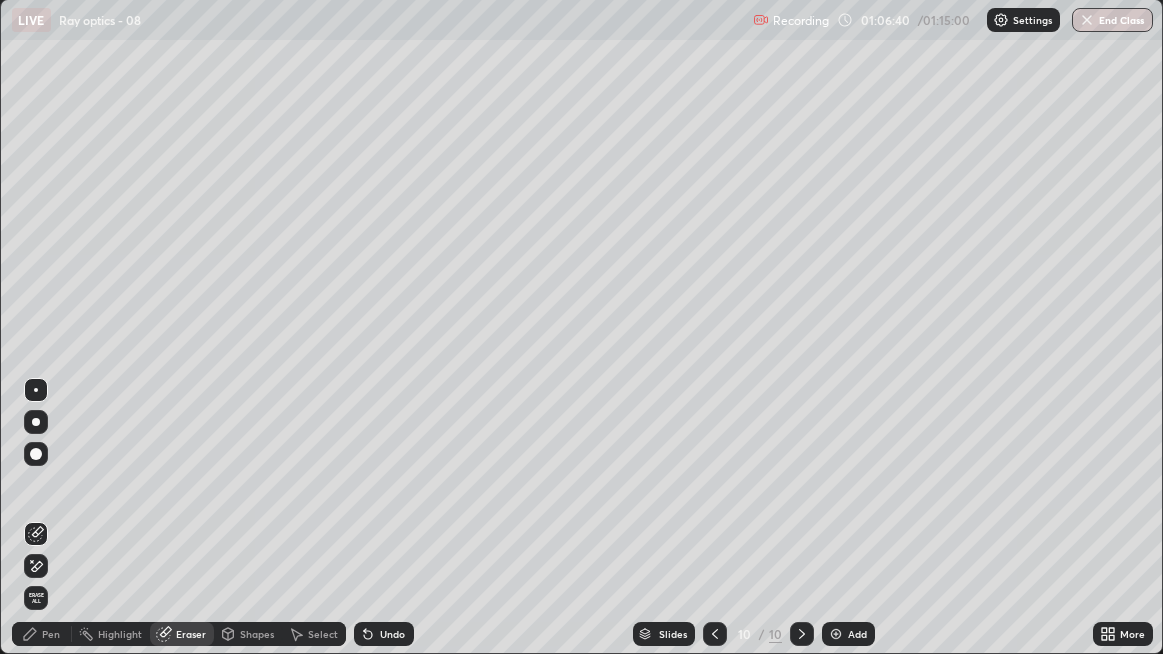click on "Select" at bounding box center (323, 634) 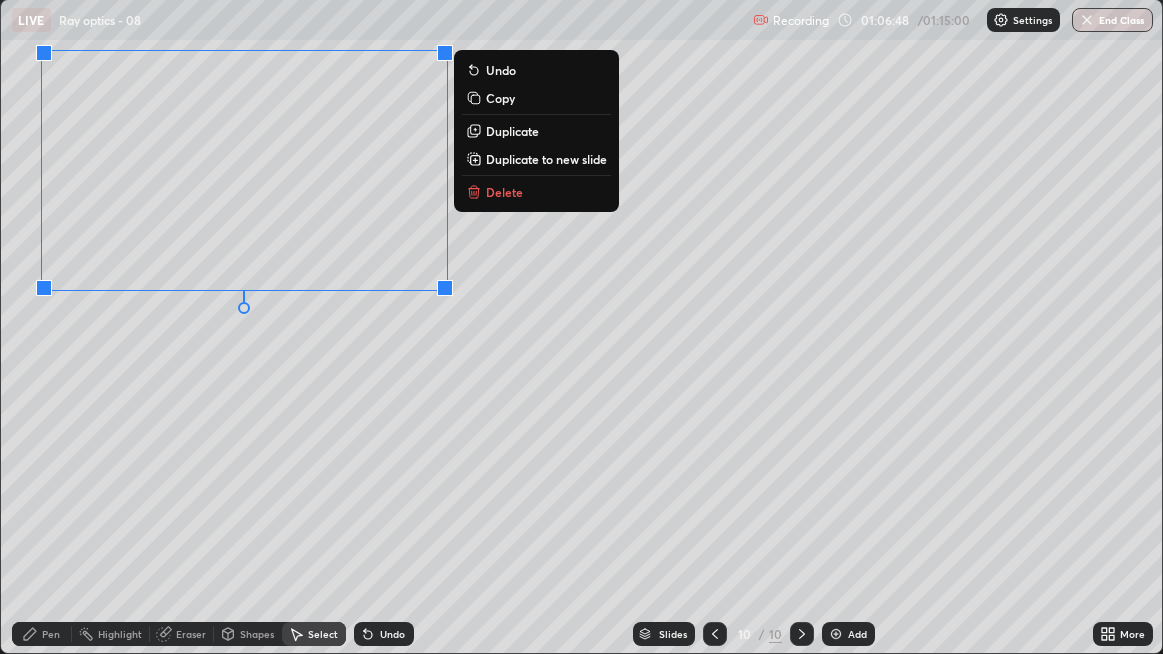 click on "0 ° Undo Copy Duplicate Duplicate to new slide Delete" at bounding box center [582, 326] 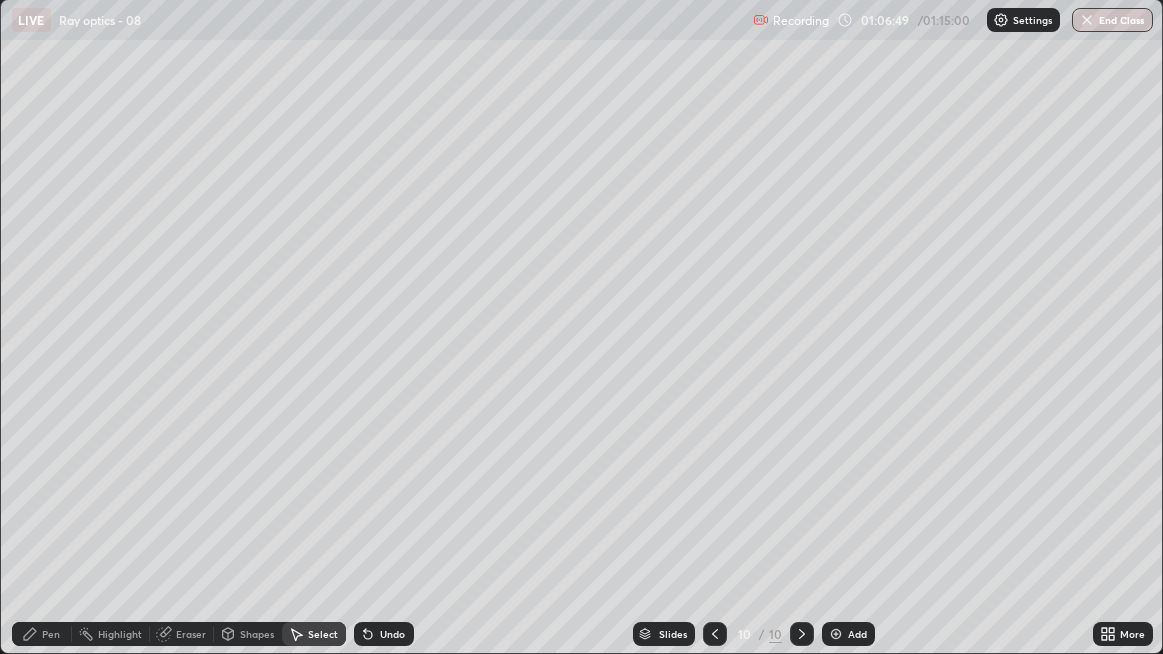 click 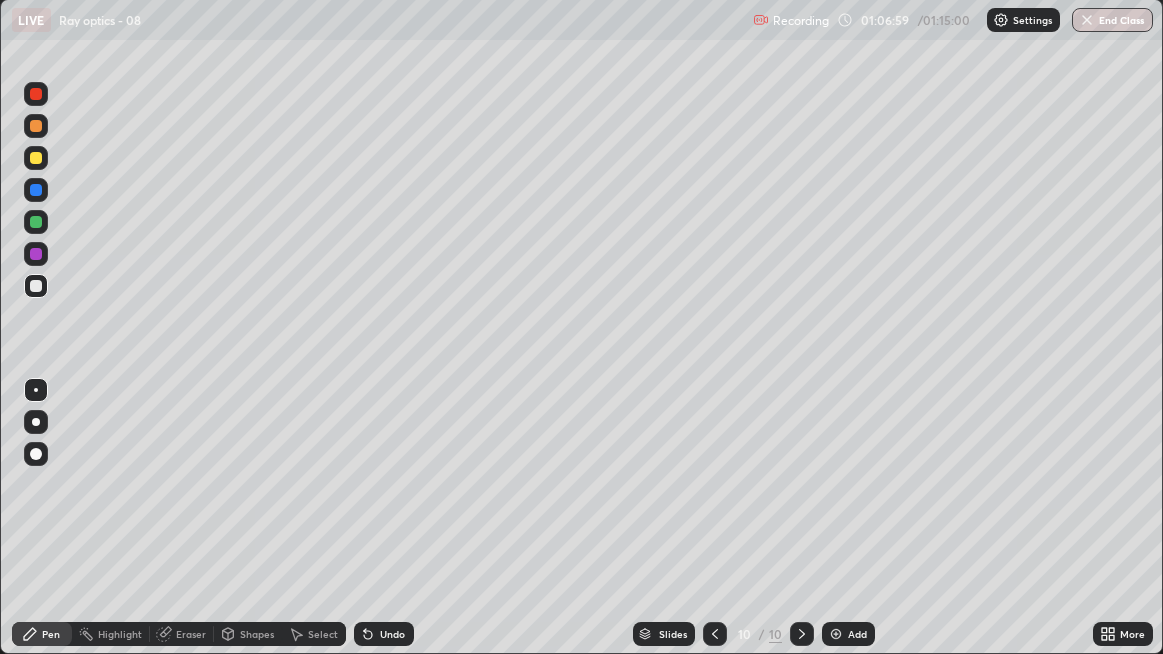 click at bounding box center [36, 158] 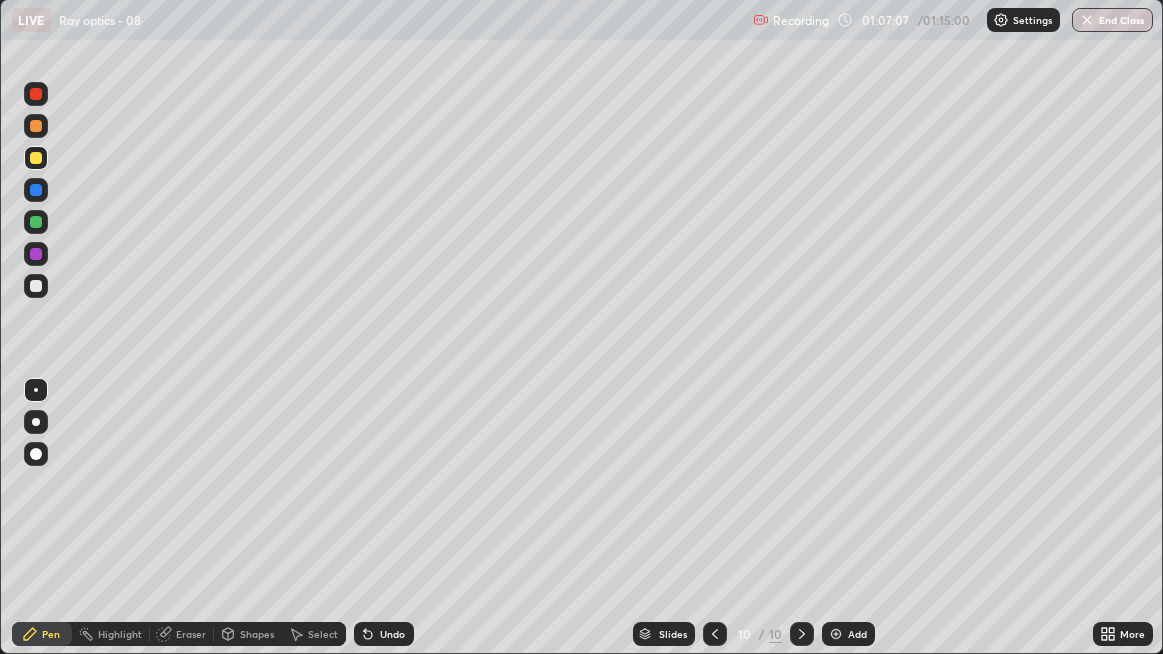 click on "Undo" at bounding box center (384, 634) 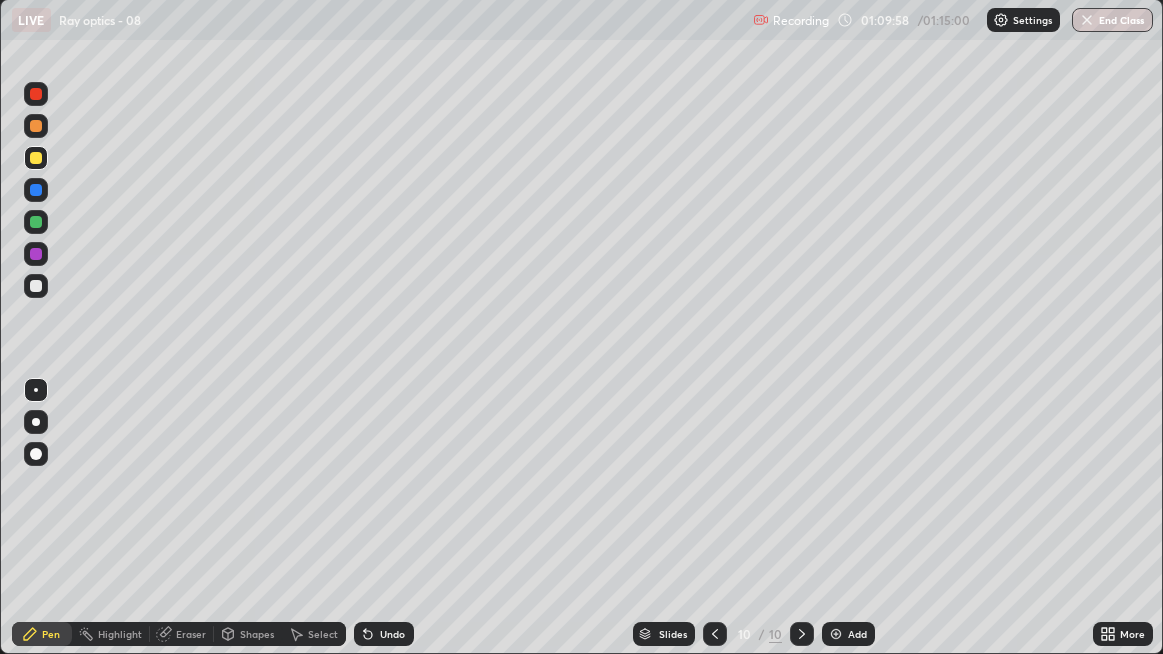 click at bounding box center [36, 126] 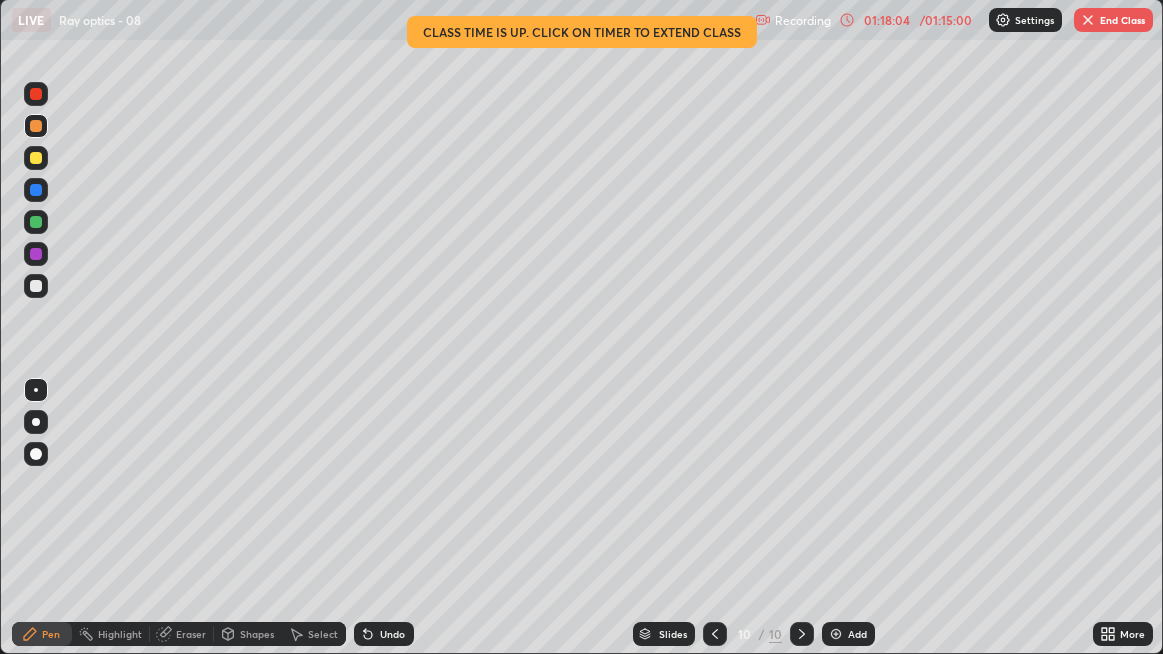 click on "End Class" at bounding box center [1113, 20] 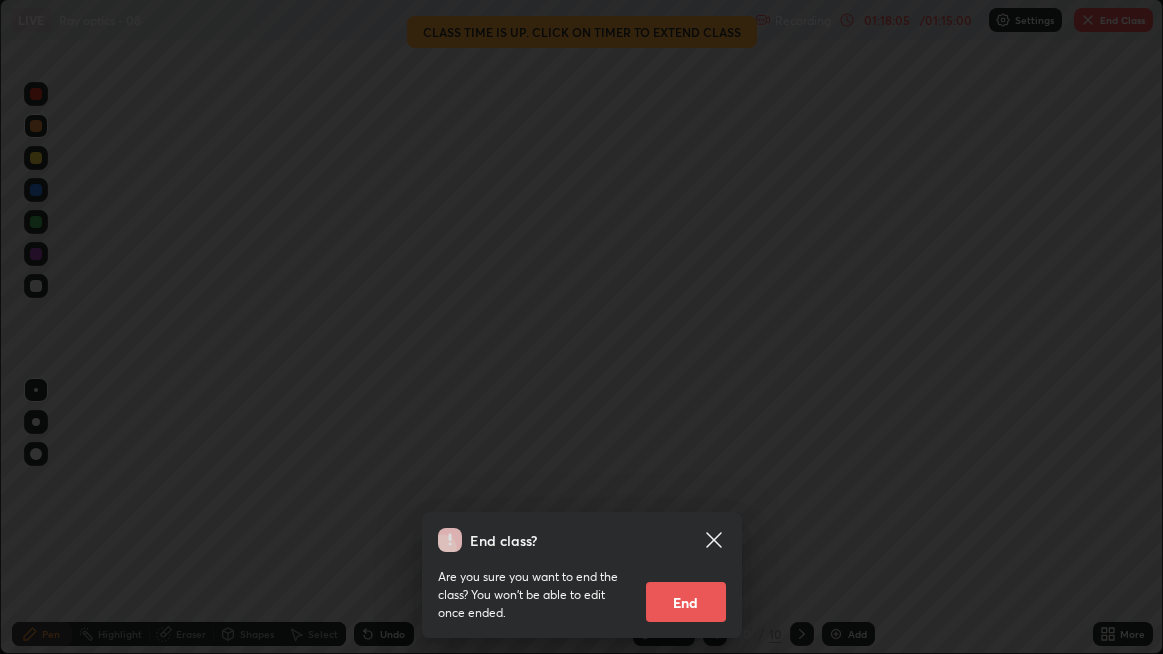 click on "End" at bounding box center (686, 602) 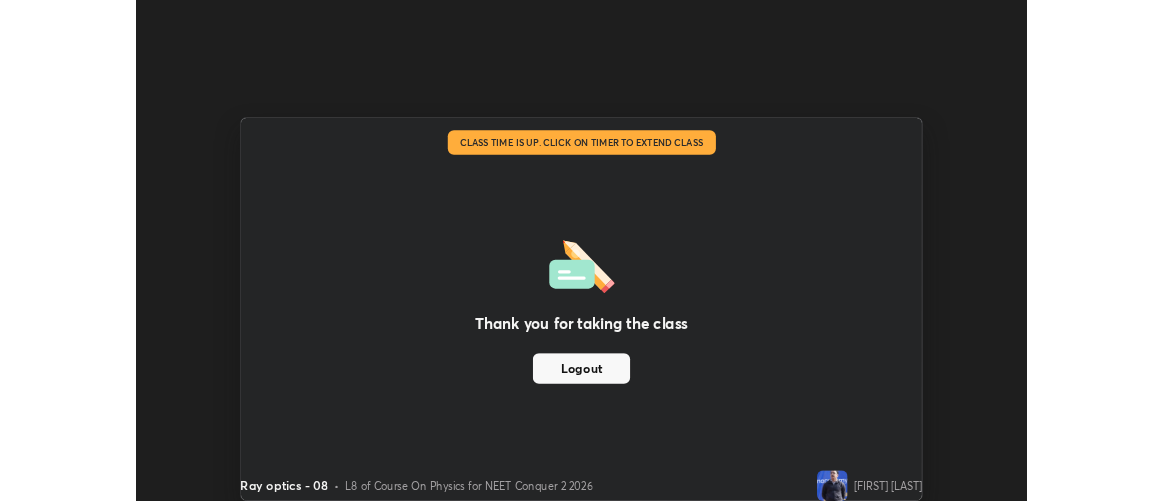 scroll, scrollTop: 500, scrollLeft: 1163, axis: both 